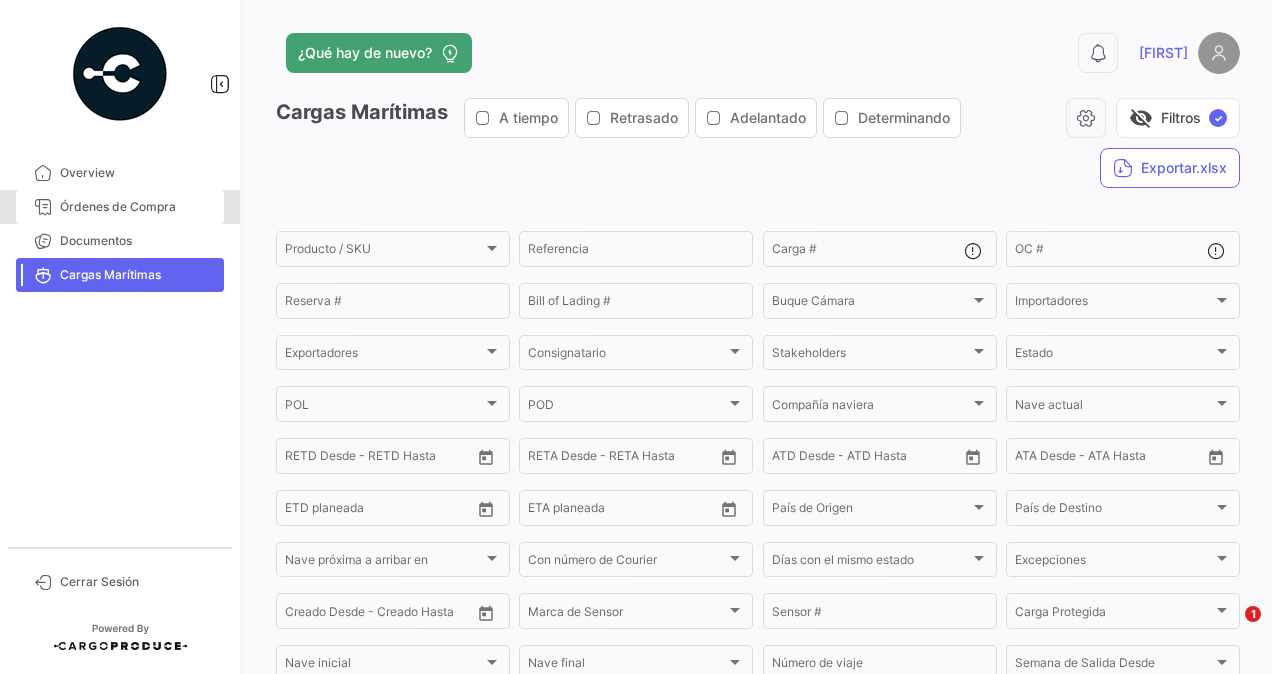 scroll, scrollTop: 0, scrollLeft: 0, axis: both 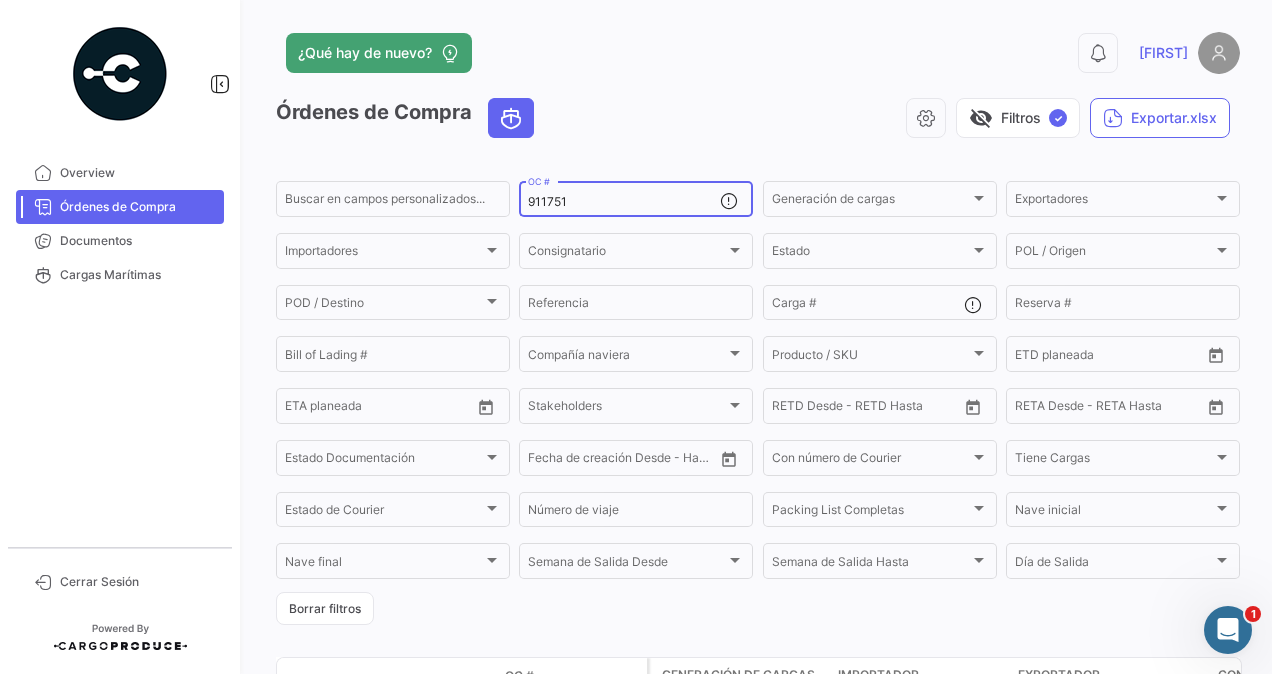 drag, startPoint x: 582, startPoint y: 203, endPoint x: 512, endPoint y: 208, distance: 70.178345 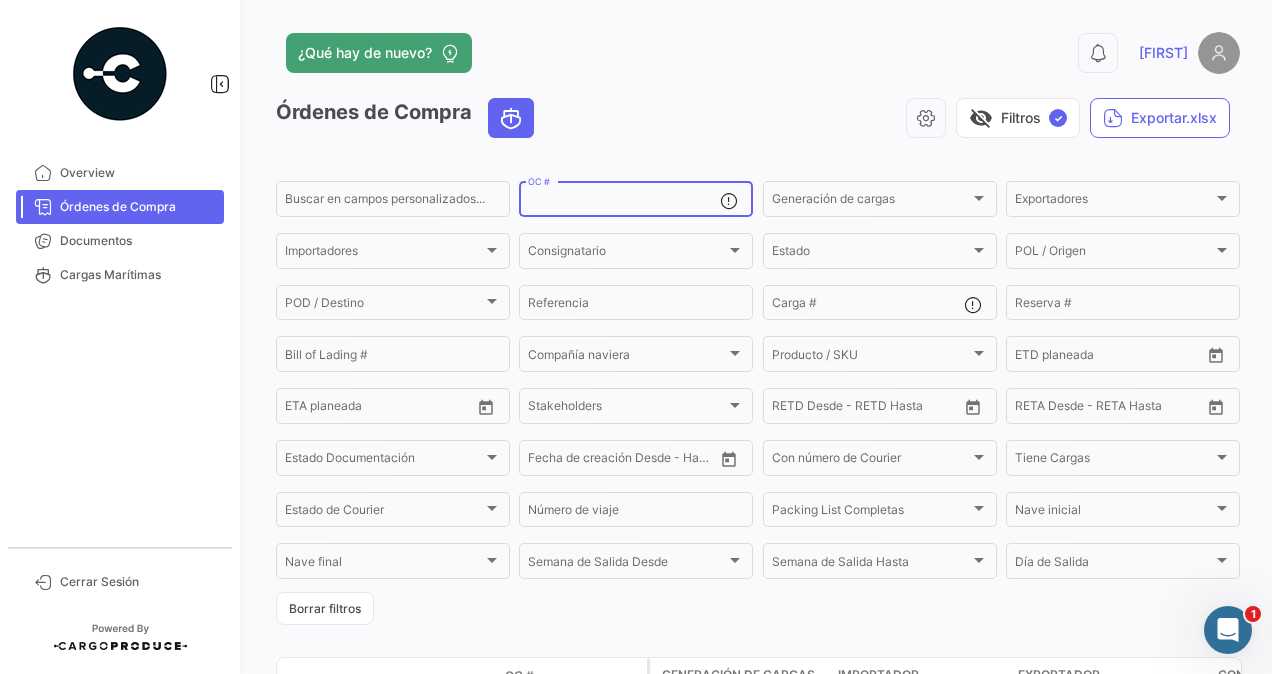 paste on "[NUMBER]" 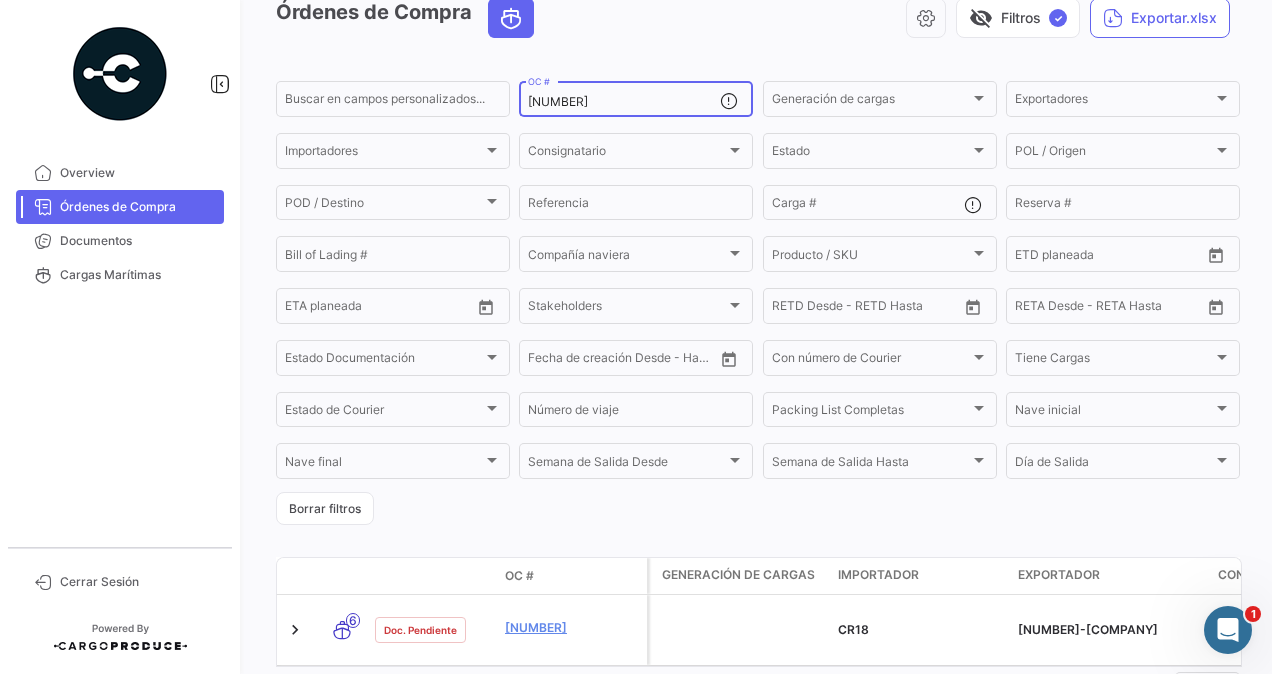 scroll, scrollTop: 200, scrollLeft: 0, axis: vertical 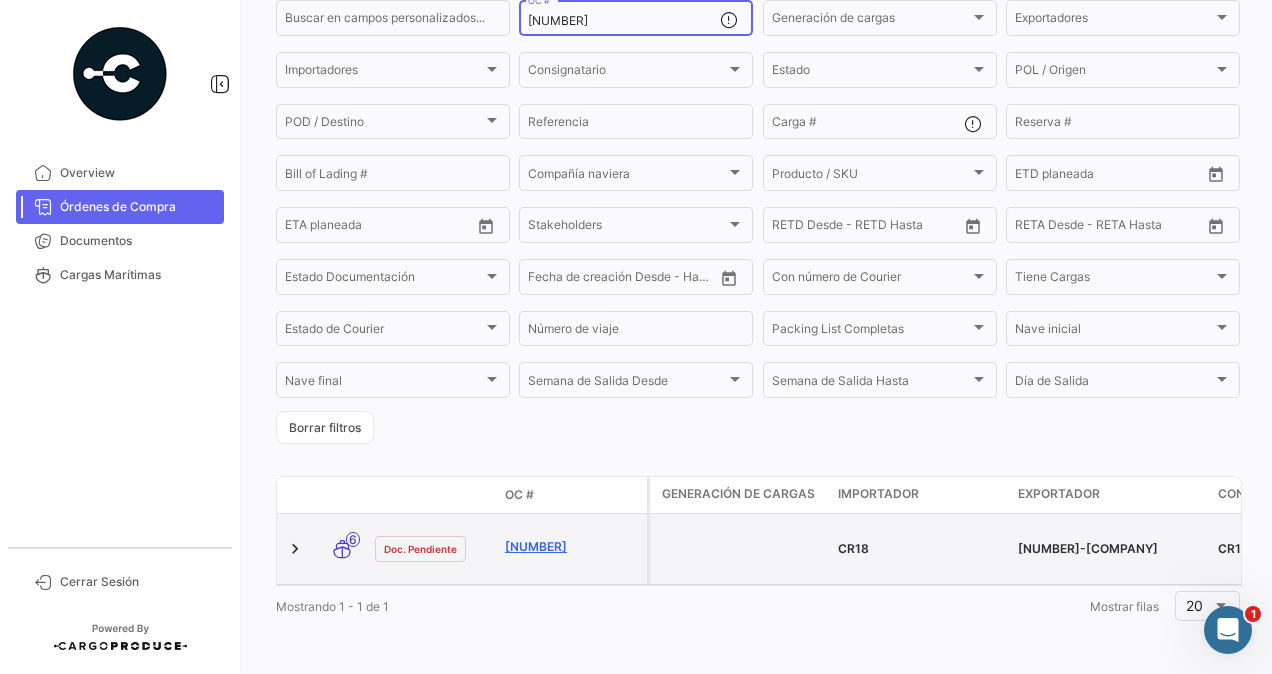 type on "[NUMBER]" 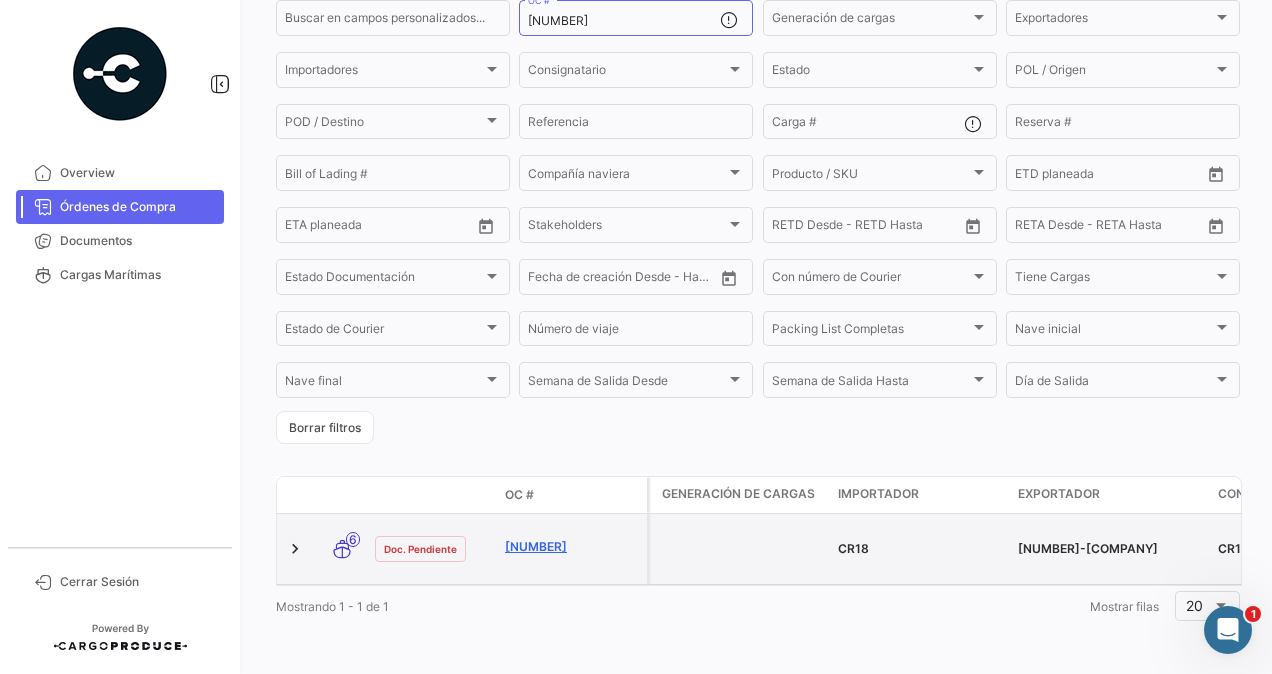 click on "[NUMBER]" 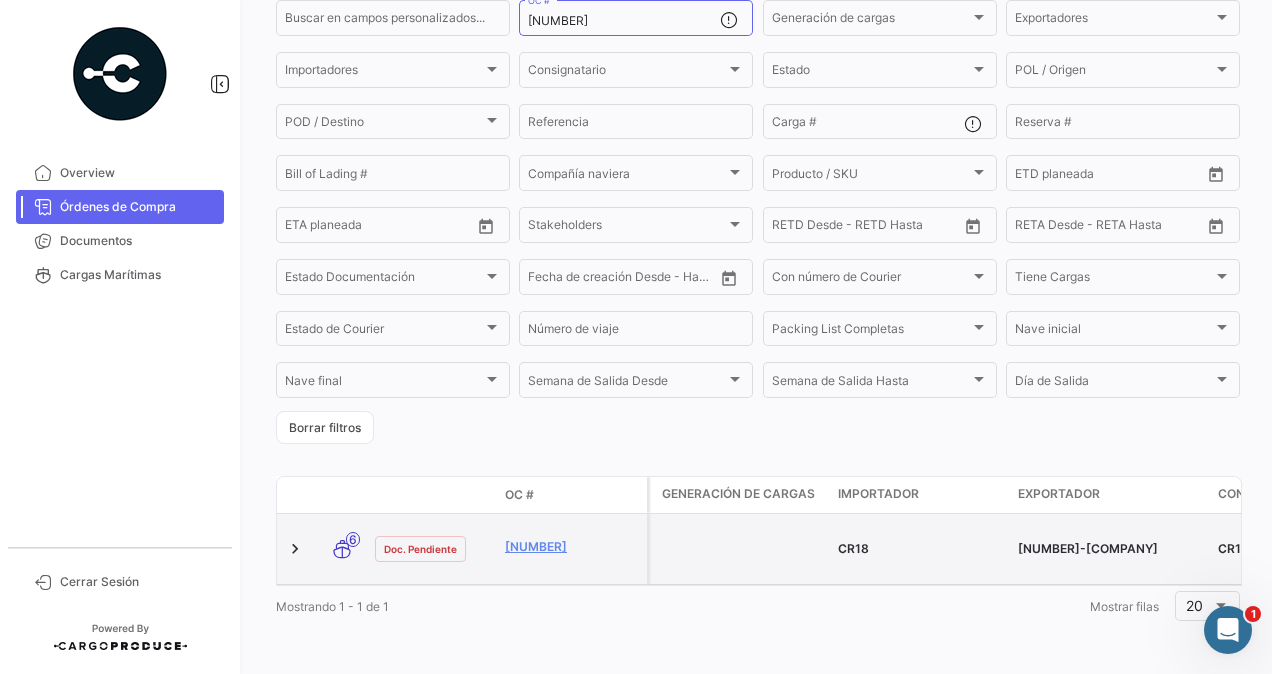 scroll, scrollTop: 0, scrollLeft: 0, axis: both 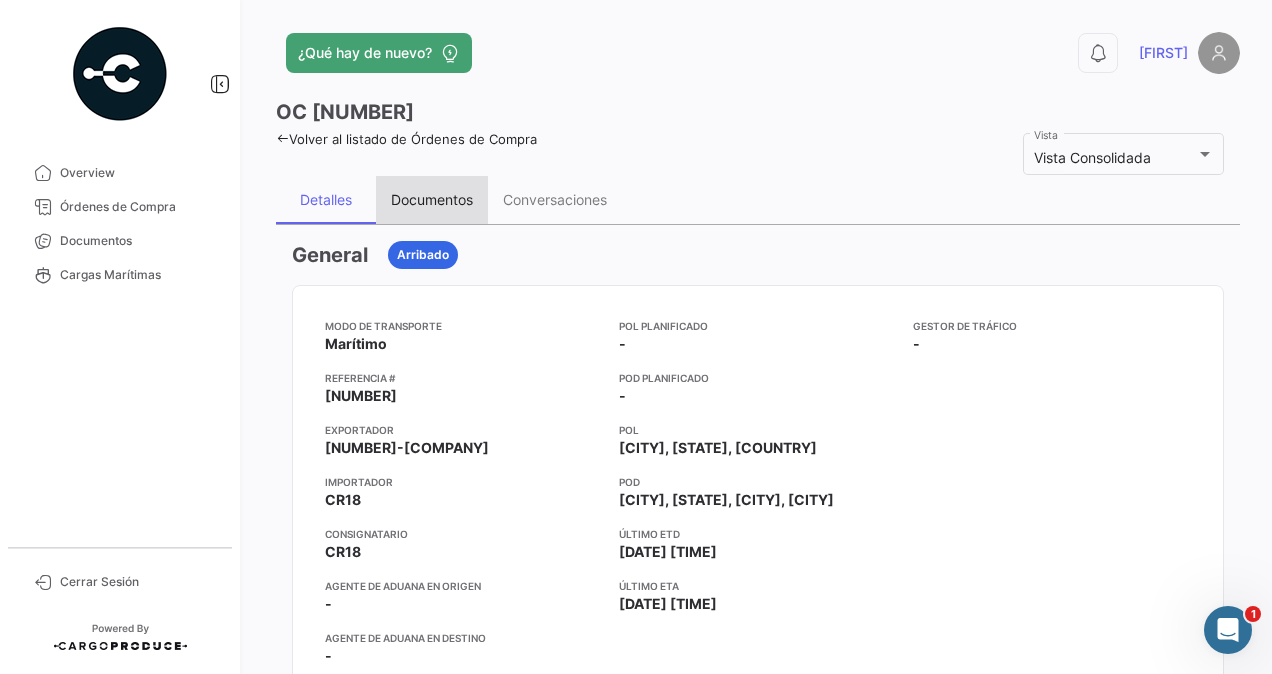 click on "Documentos" at bounding box center (432, 199) 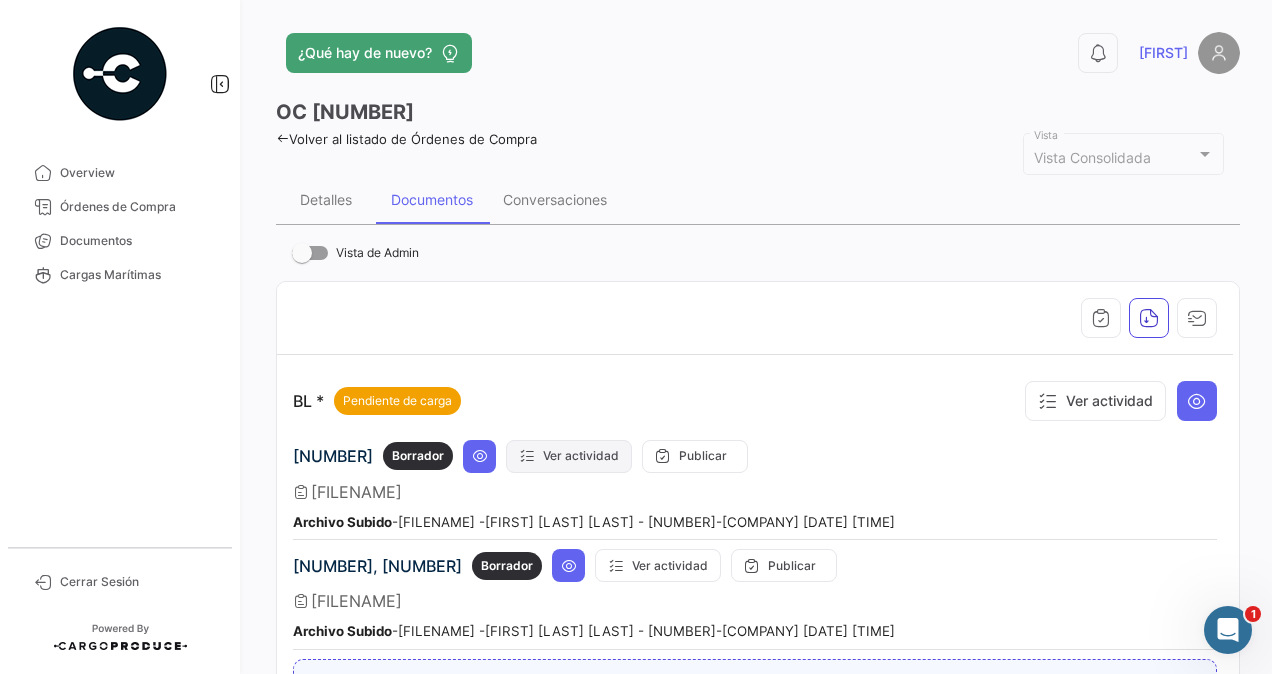scroll, scrollTop: 200, scrollLeft: 0, axis: vertical 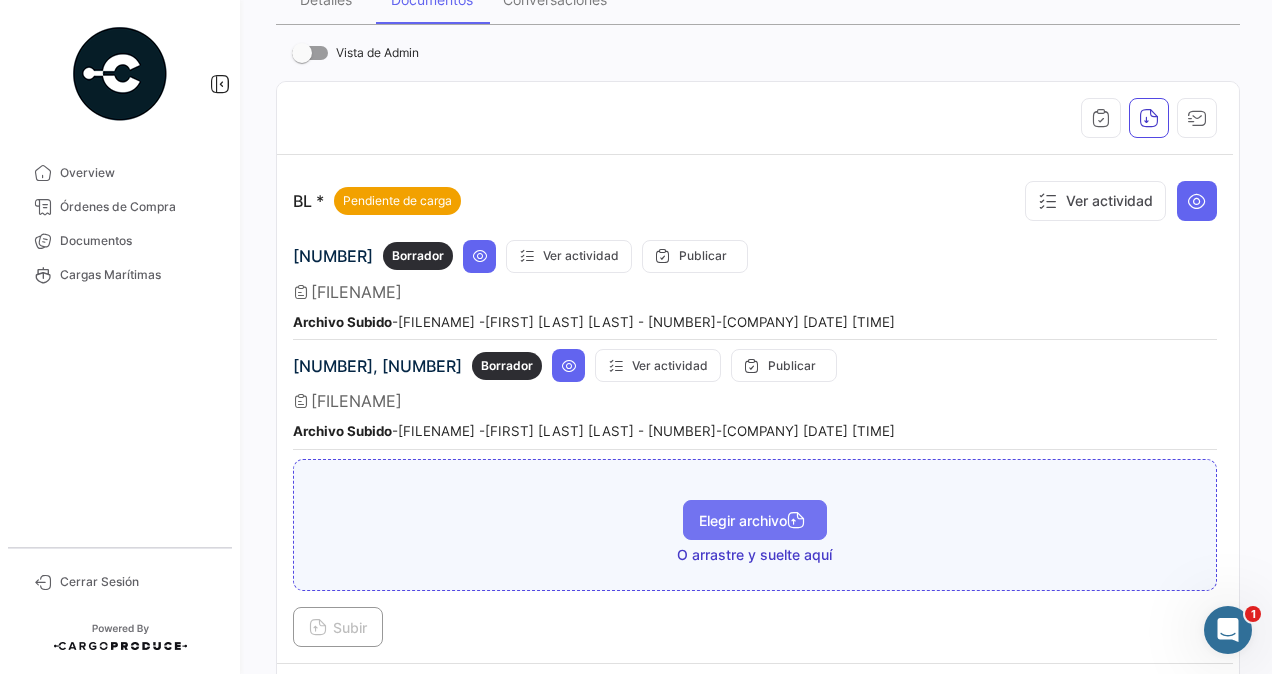 click on "Elegir archivo" at bounding box center (755, 520) 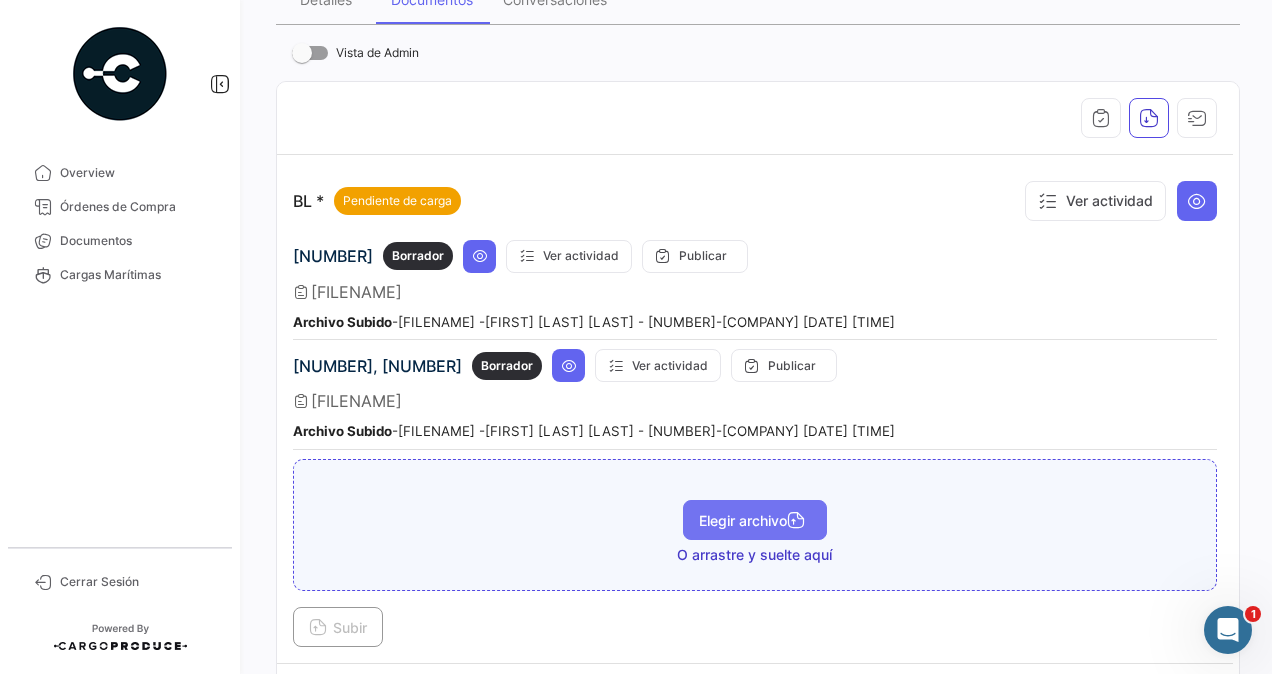 click on "Elegir archivo" at bounding box center (755, 520) 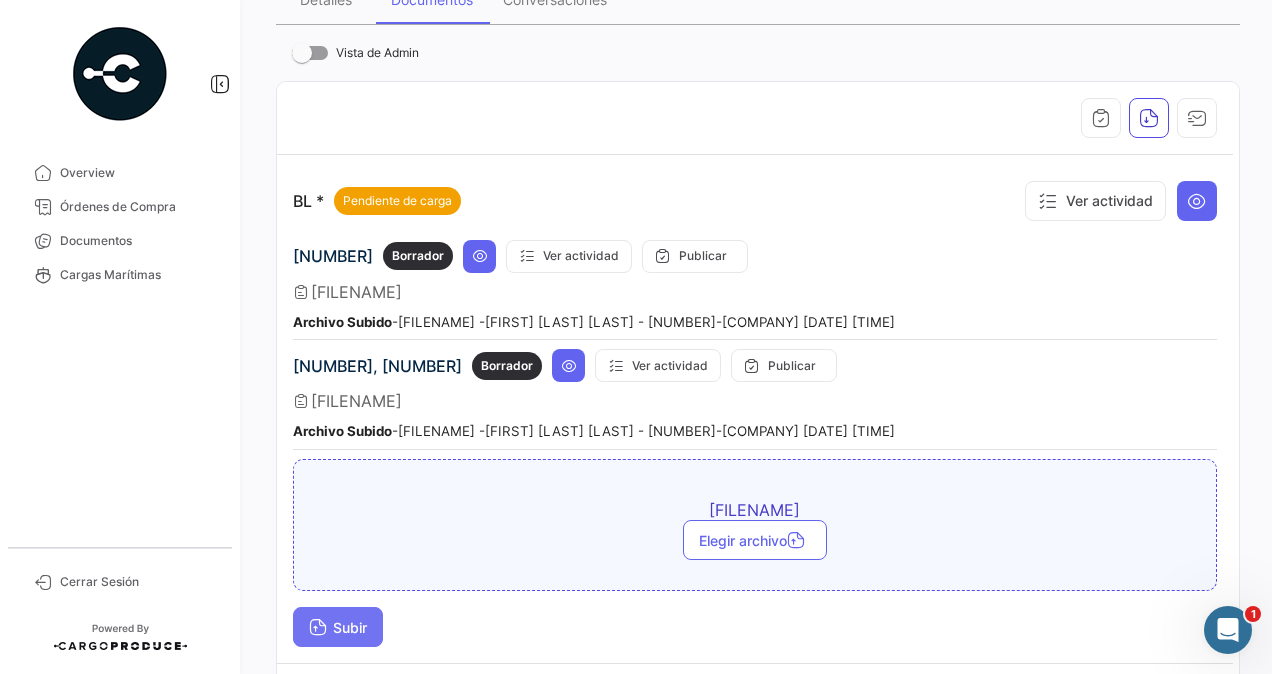 click on "Subir" at bounding box center [338, 627] 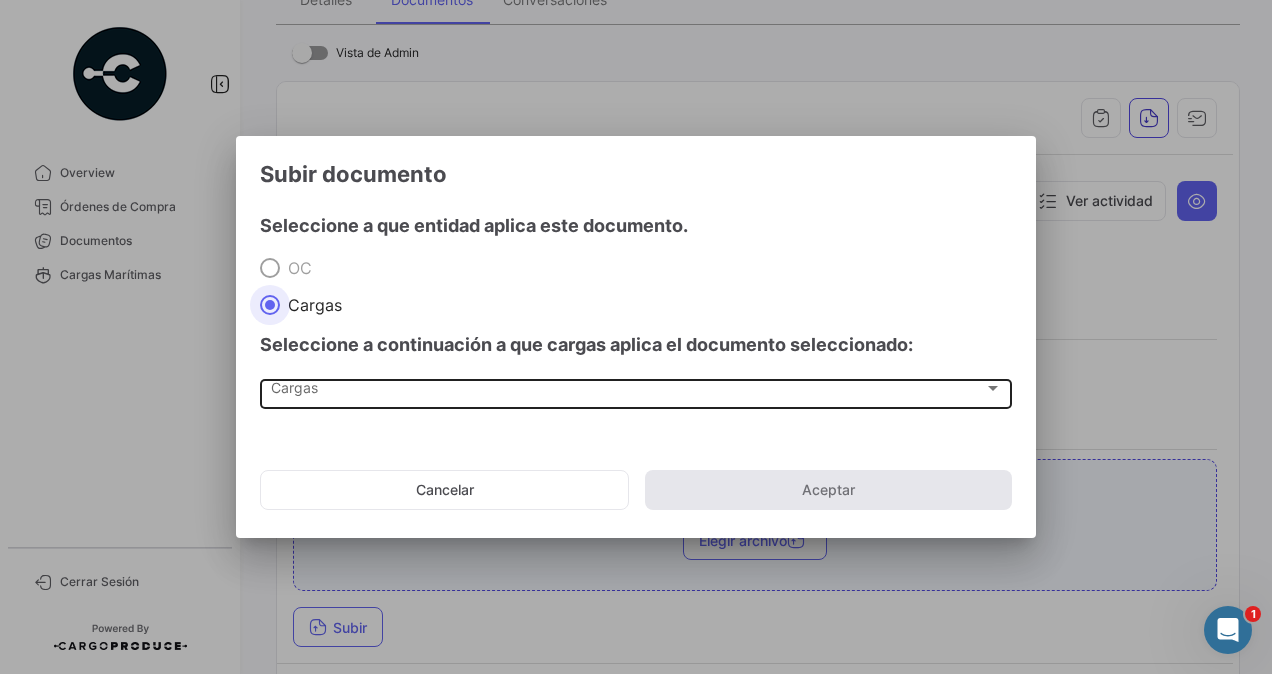 click on "Cargas" at bounding box center (627, 392) 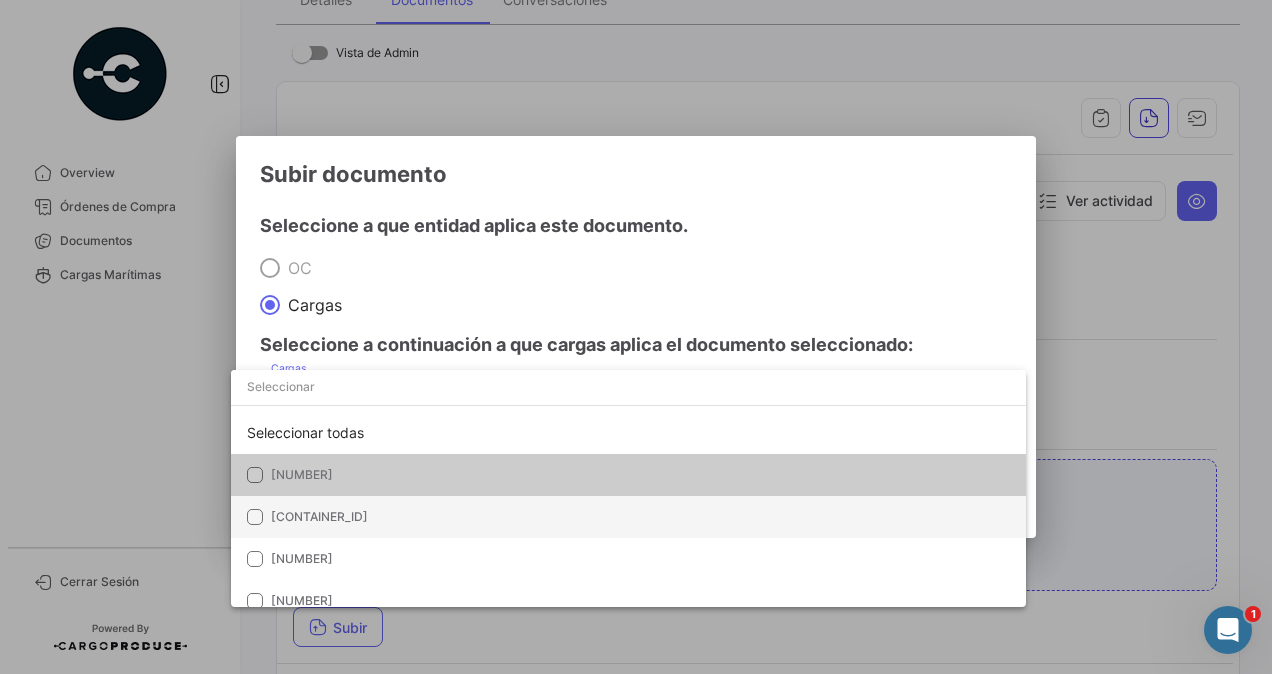 scroll, scrollTop: 98, scrollLeft: 0, axis: vertical 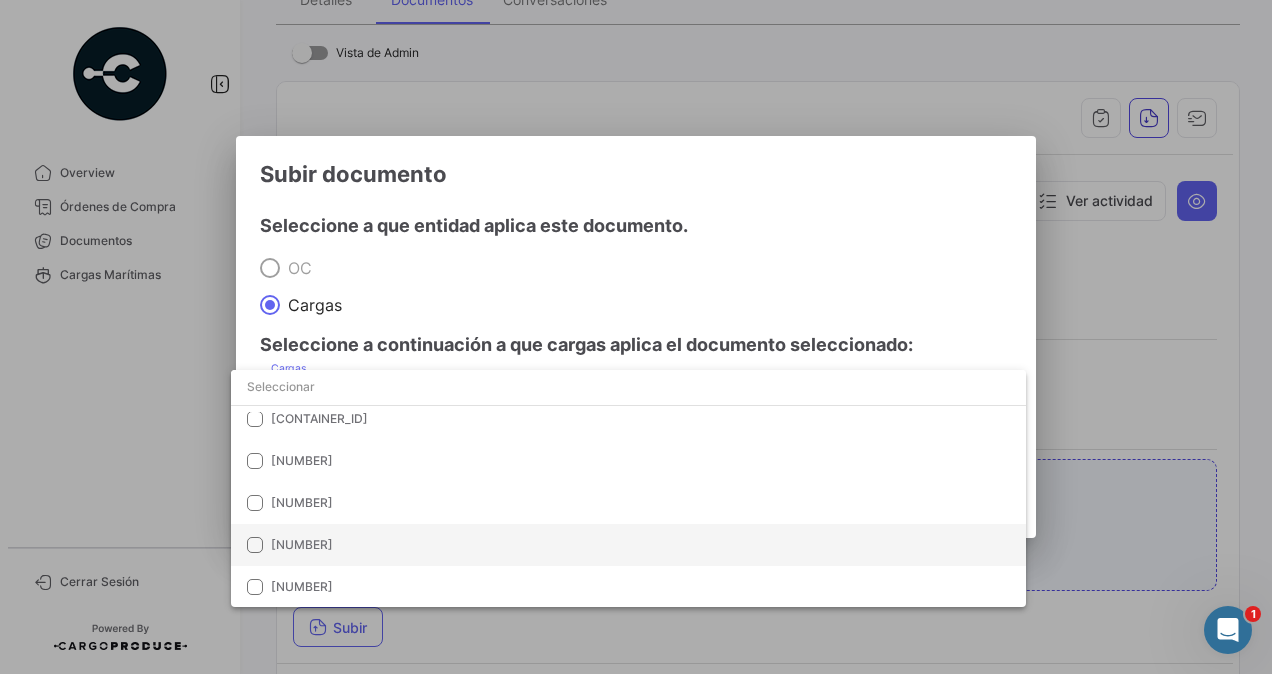 click on "[NUMBER]" at bounding box center (411, 545) 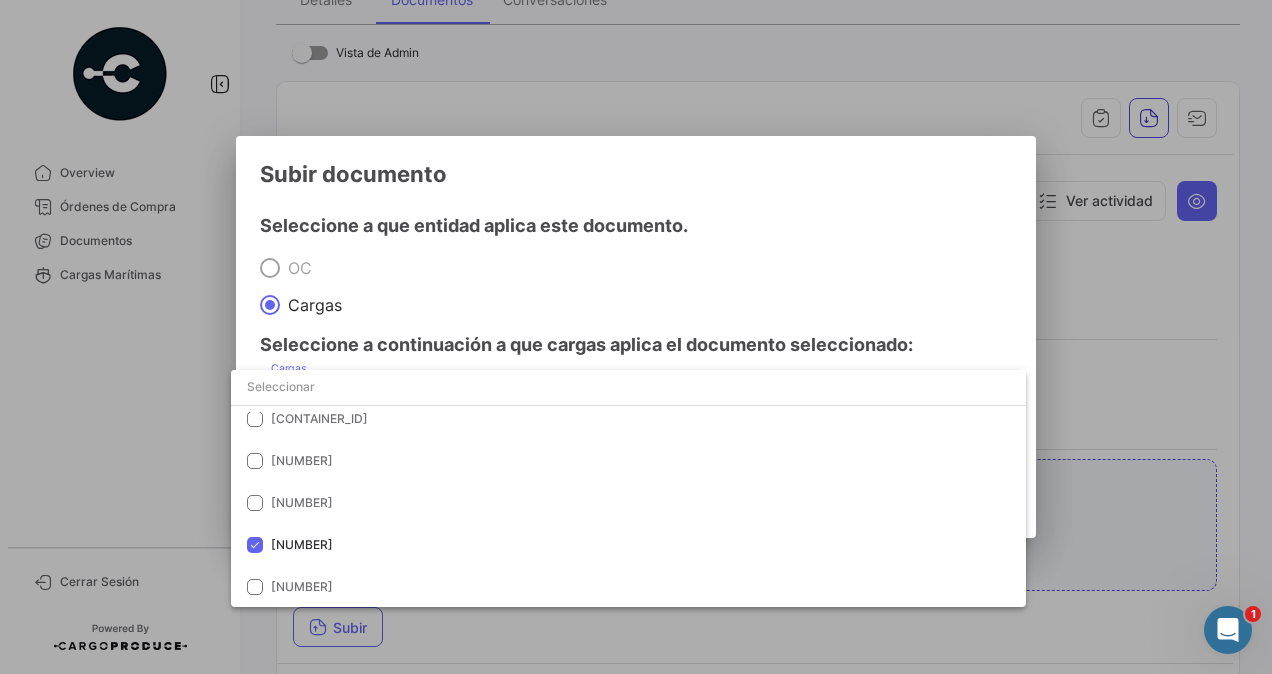 click at bounding box center [636, 337] 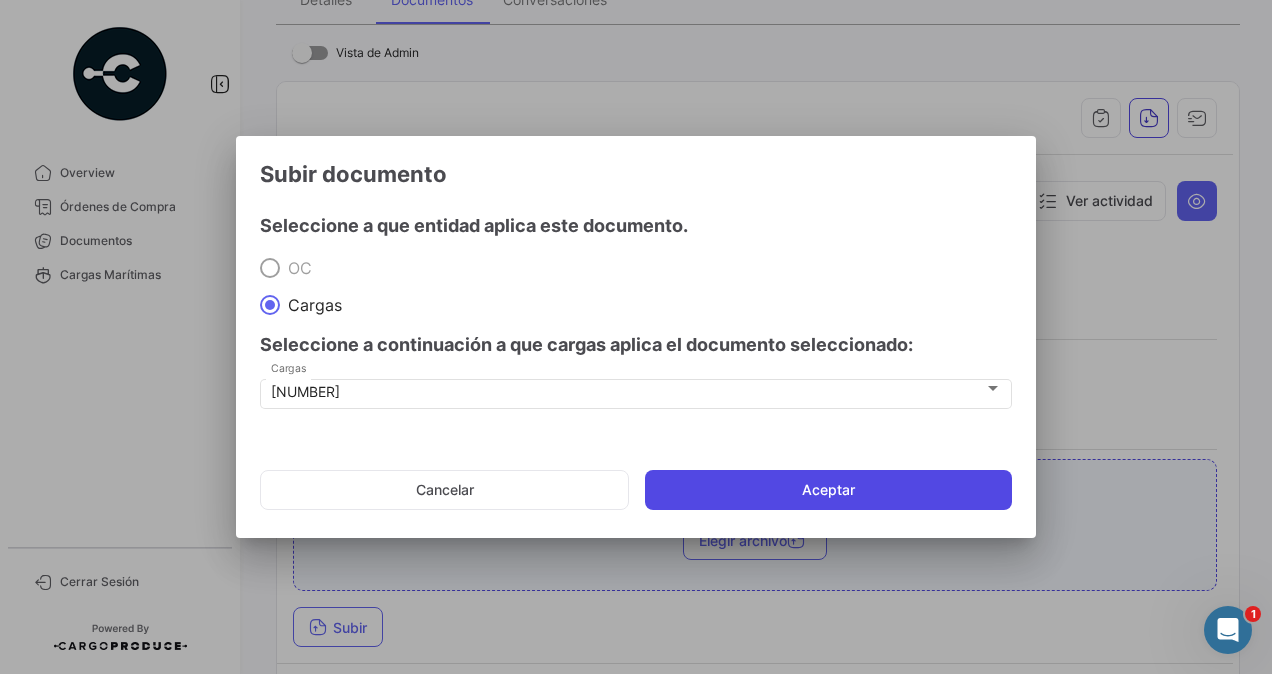 click on "Aceptar" 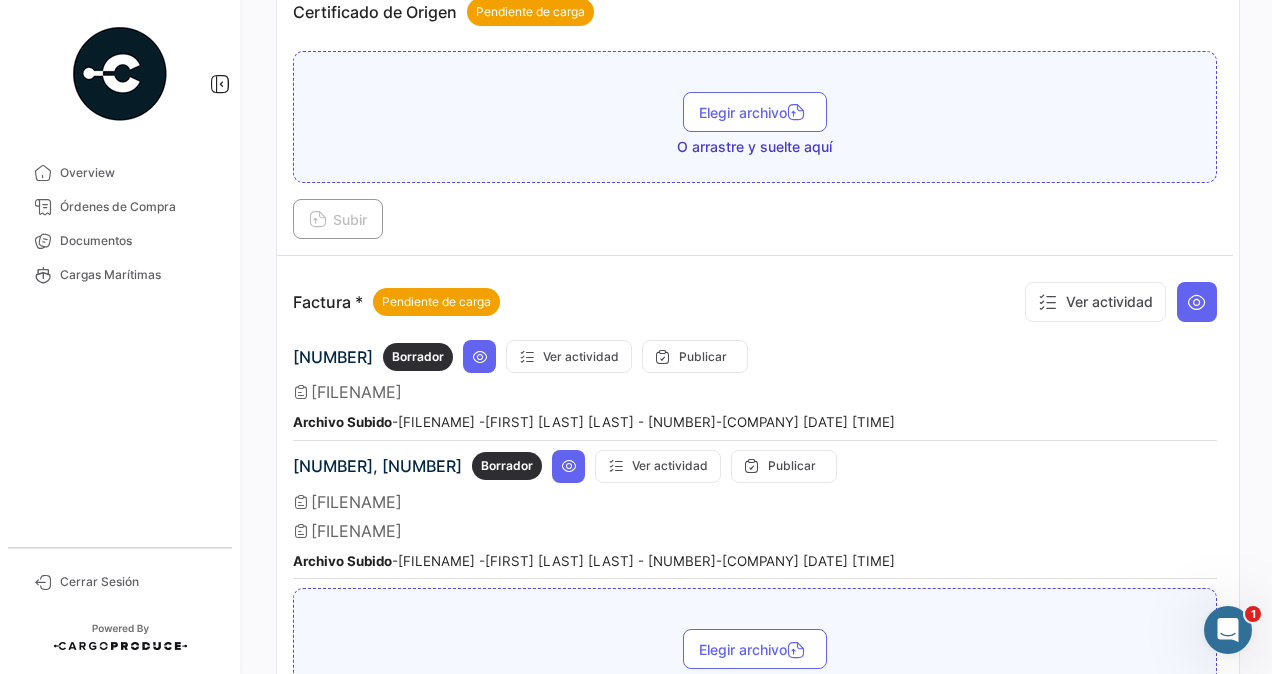 scroll, scrollTop: 1400, scrollLeft: 0, axis: vertical 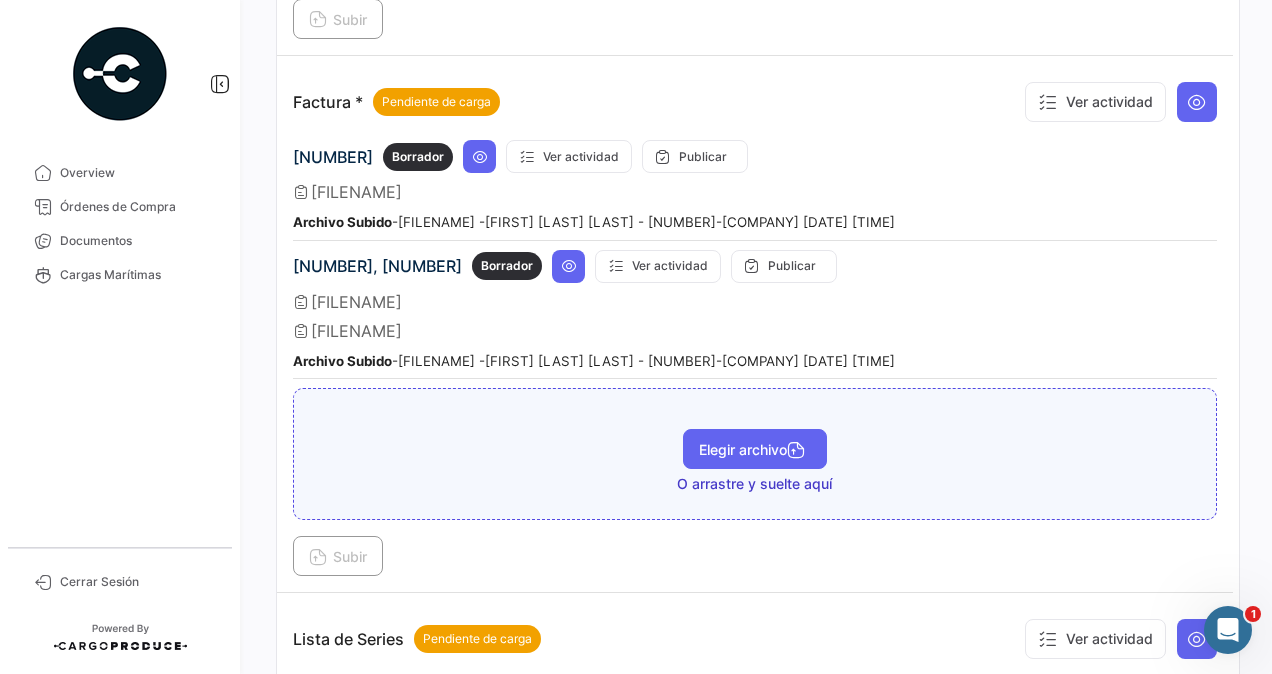 click on "Elegir archivo" at bounding box center [755, 449] 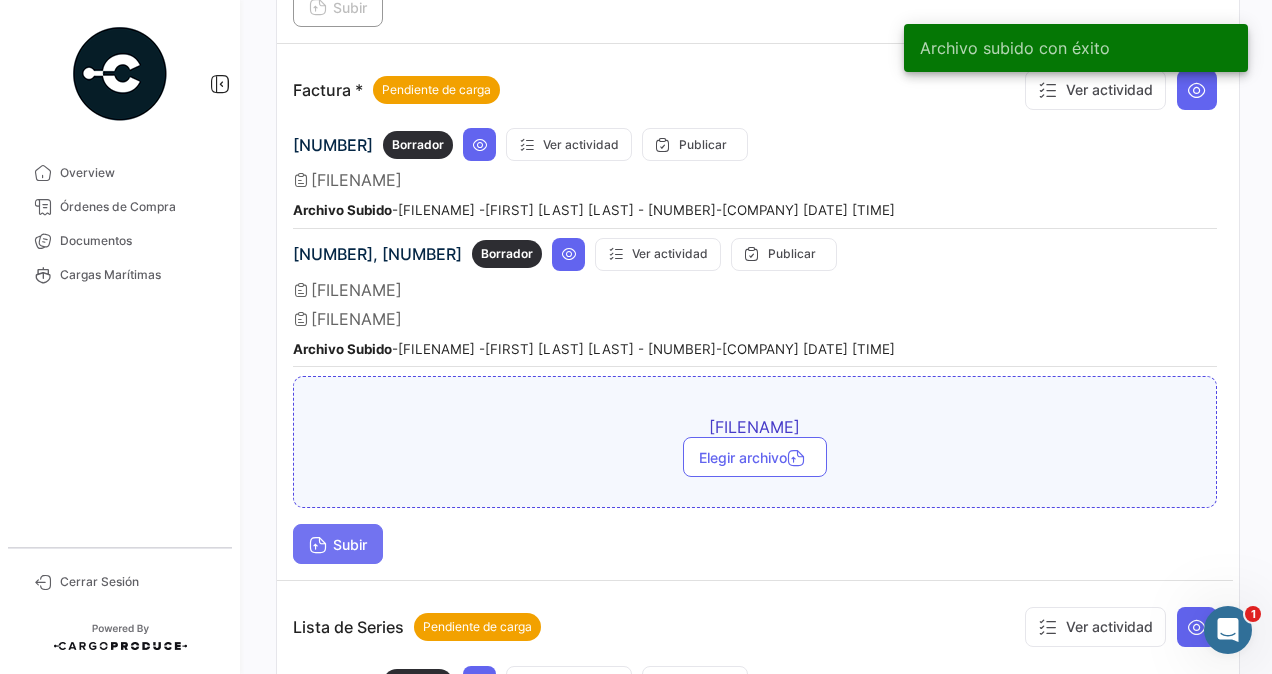click on "Subir" at bounding box center [338, 544] 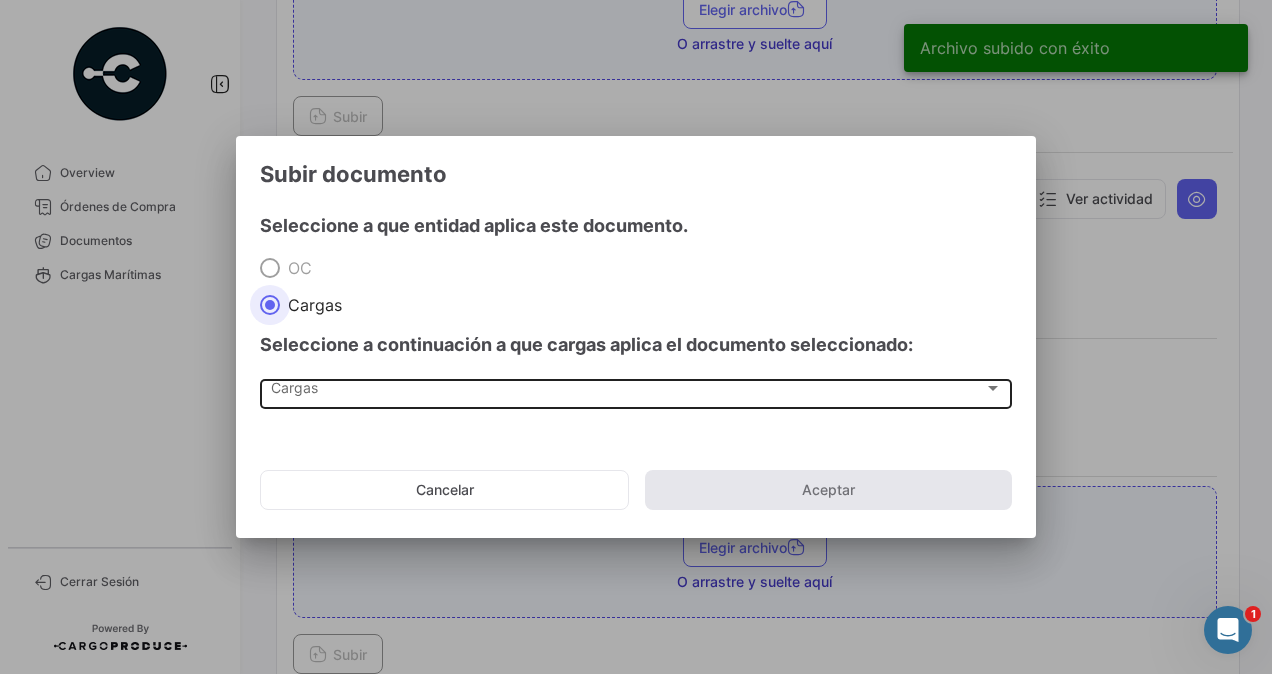 click on "Cargas" at bounding box center (627, 392) 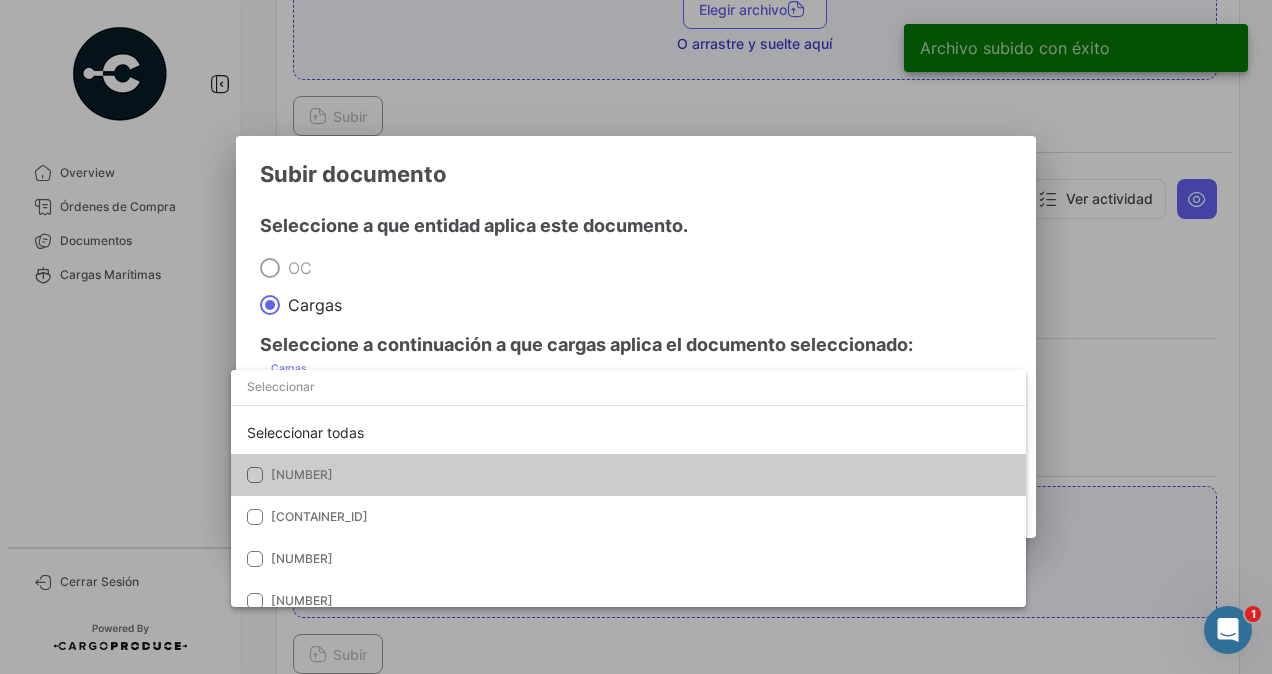 scroll, scrollTop: 98, scrollLeft: 0, axis: vertical 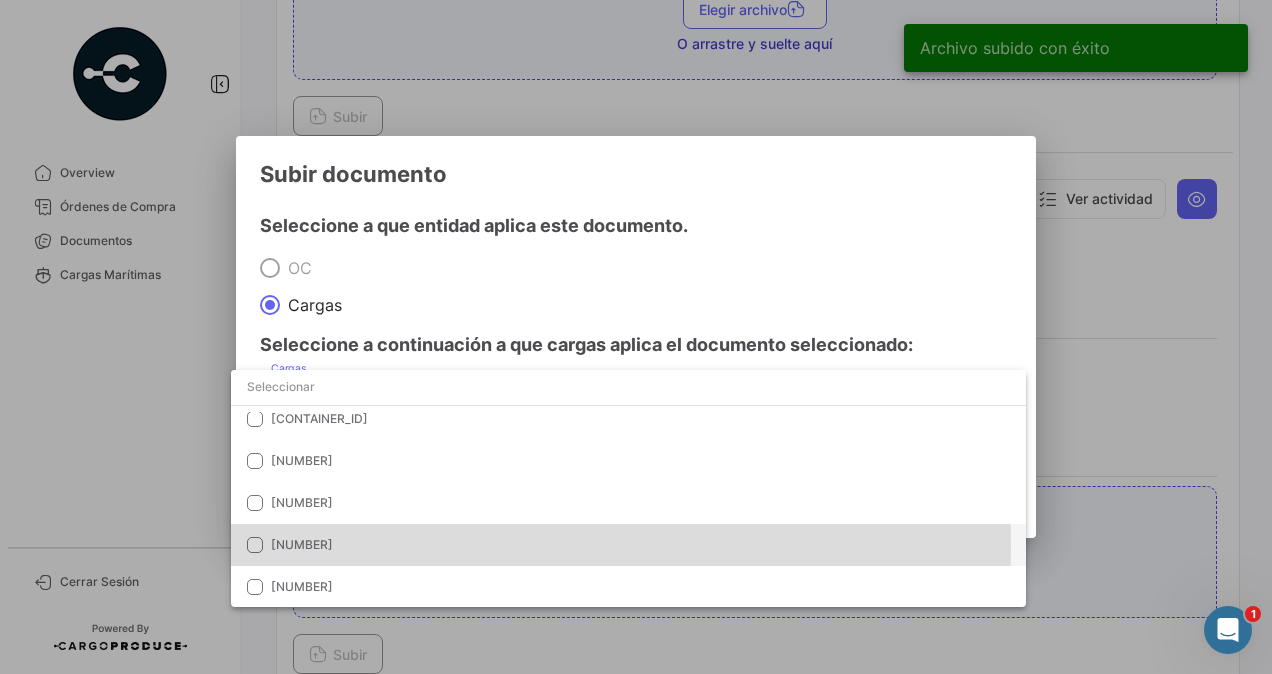 click on "[NUMBER]" at bounding box center (411, 545) 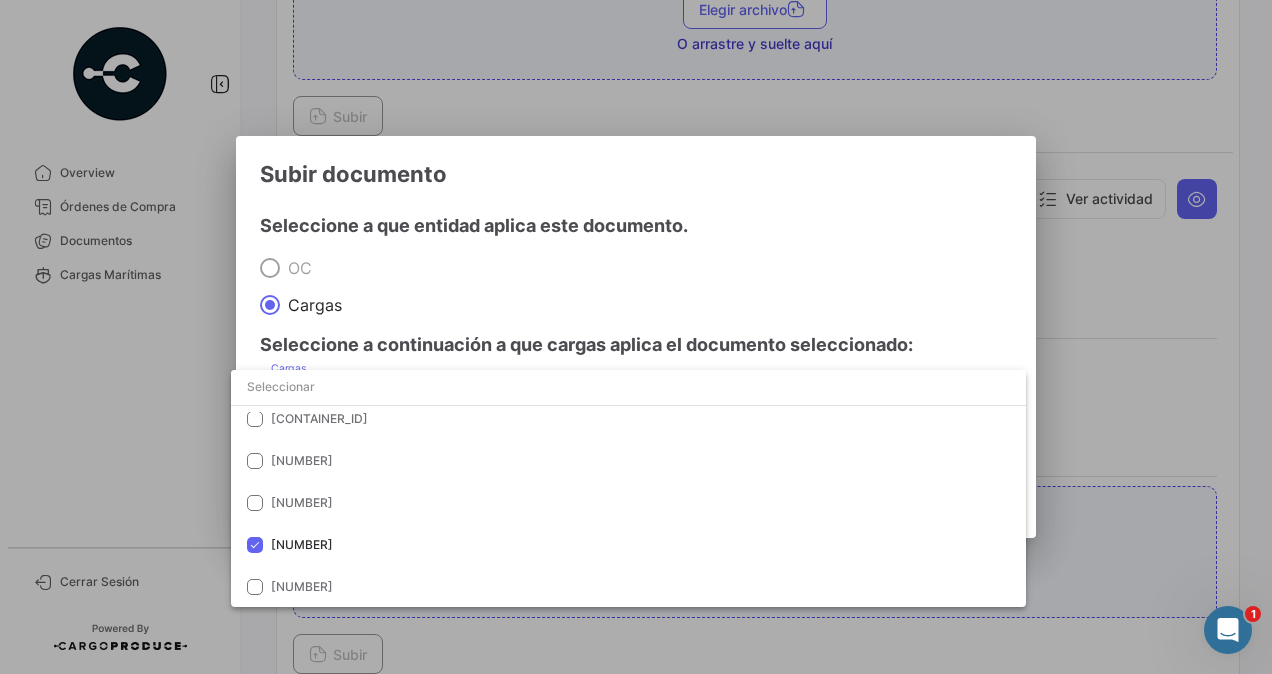 click at bounding box center [636, 337] 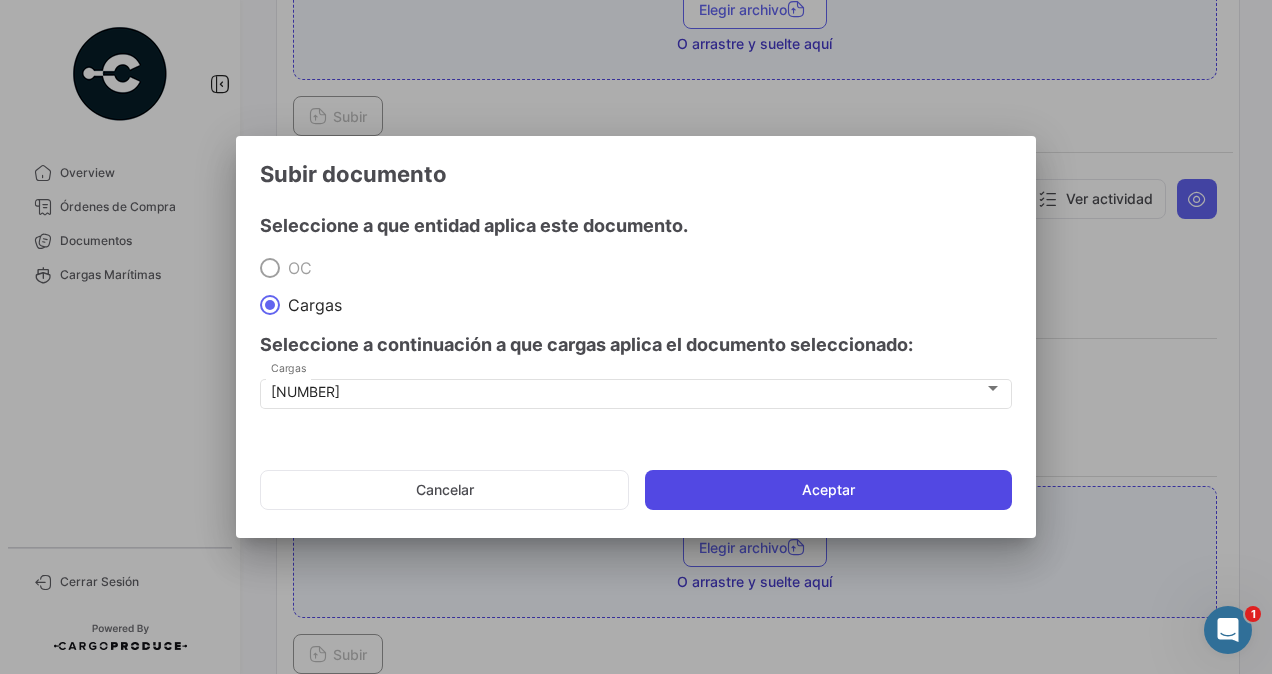click on "Aceptar" 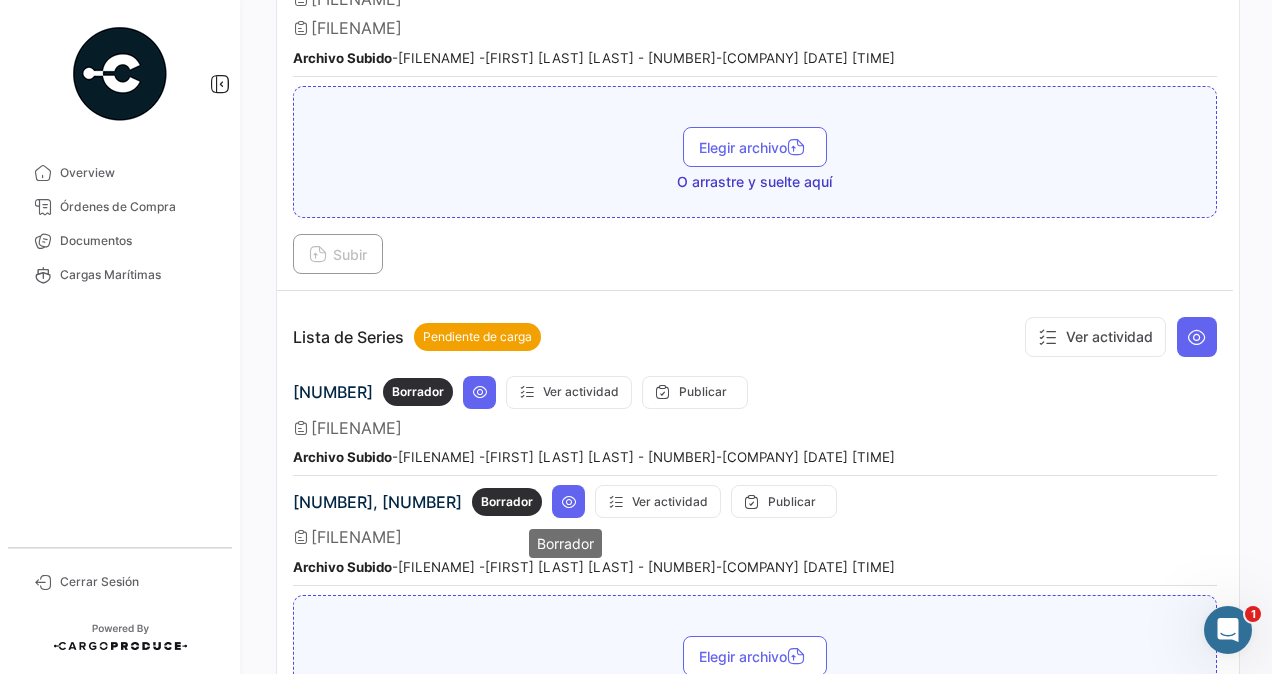 scroll, scrollTop: 1900, scrollLeft: 0, axis: vertical 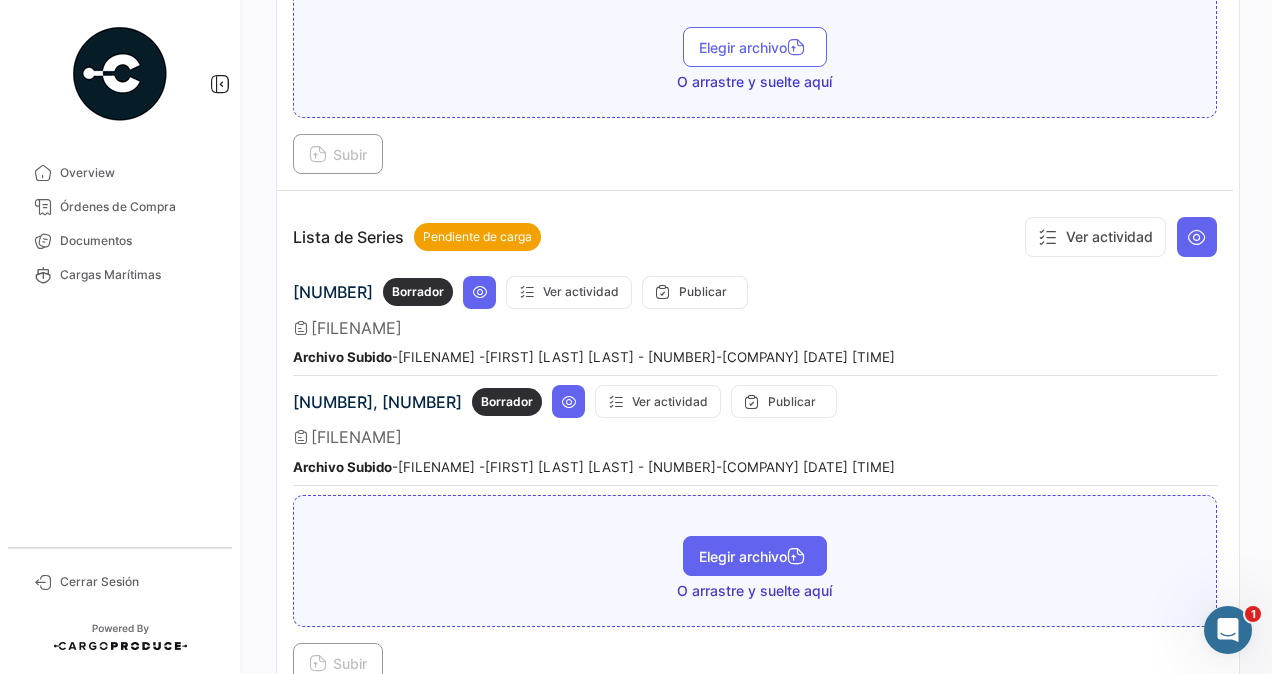 click on "Elegir archivo" at bounding box center [755, 556] 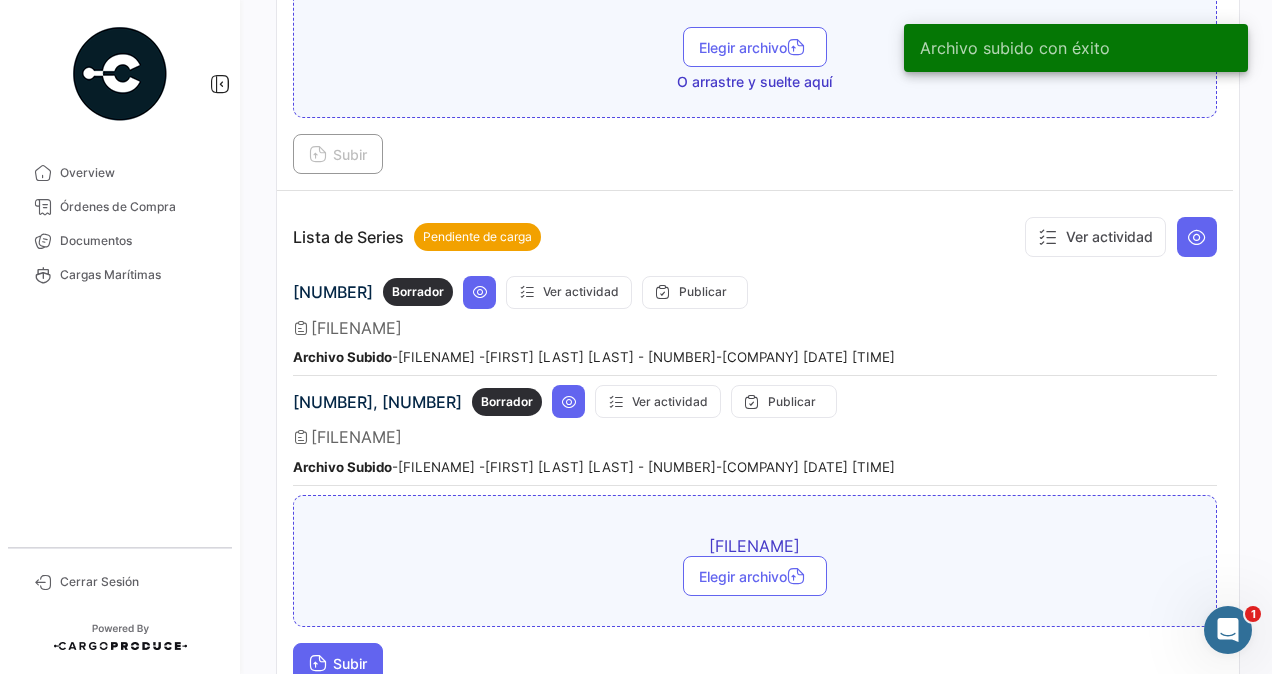 click on "Subir" at bounding box center [338, 663] 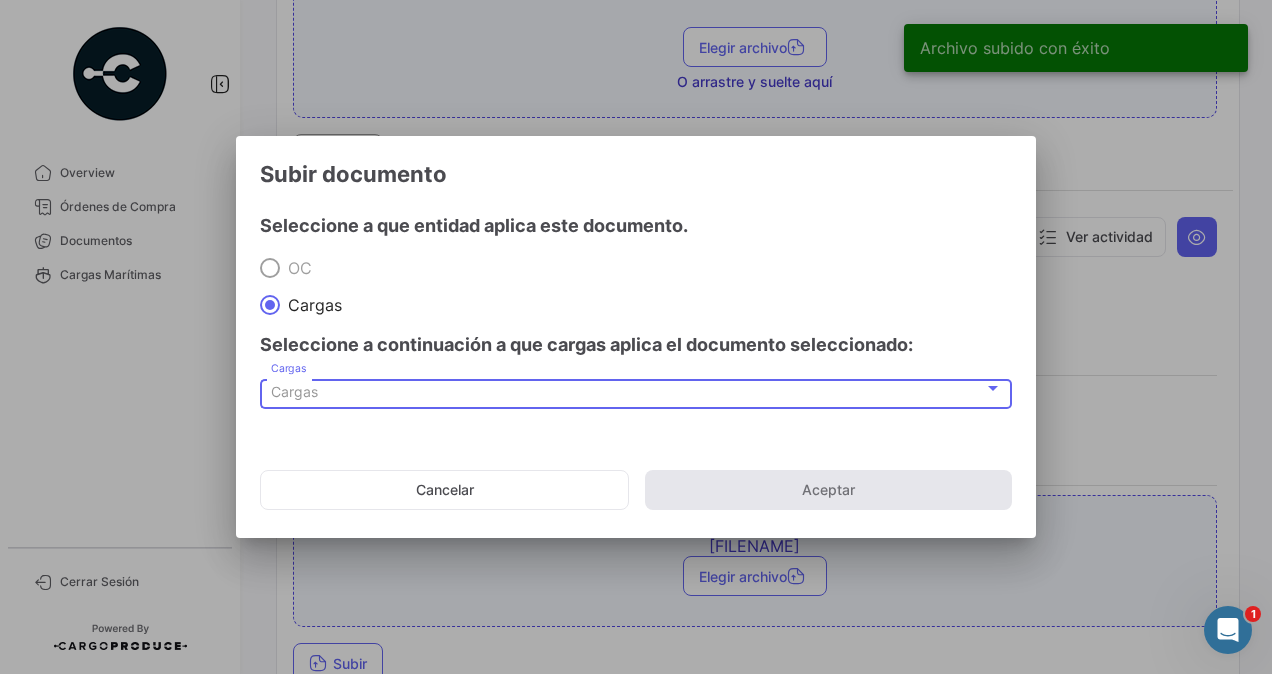click on "Cargas" at bounding box center (627, 392) 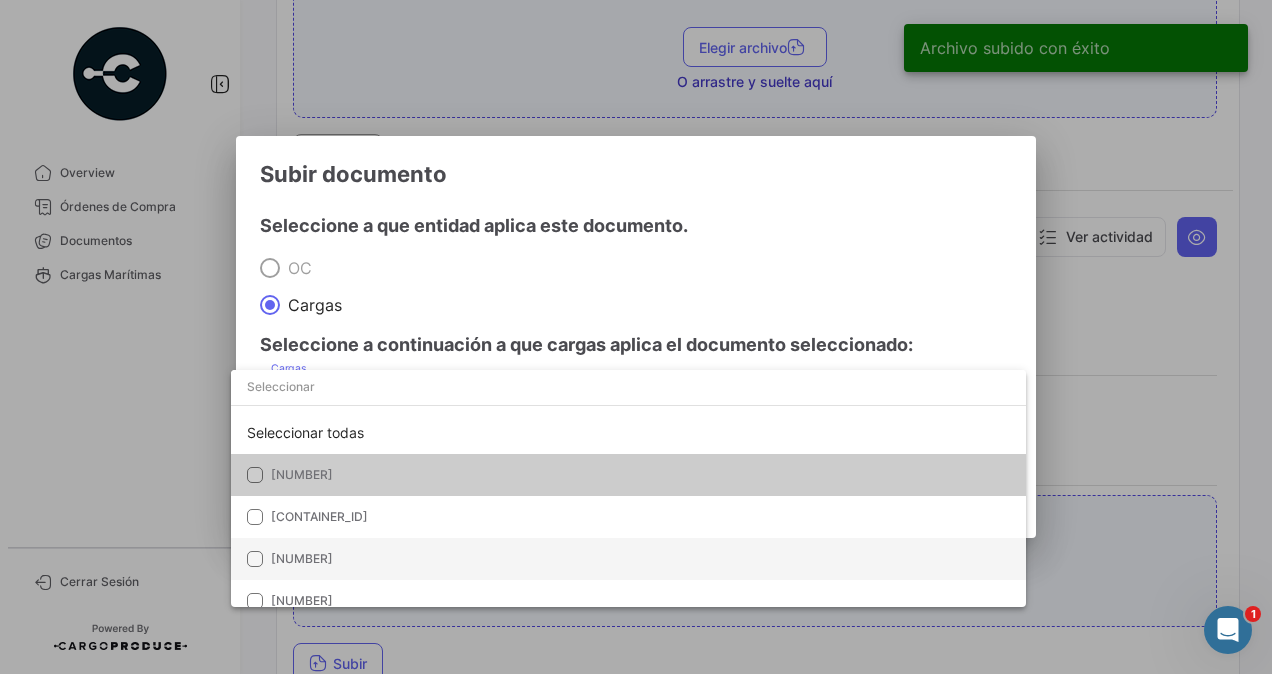 scroll, scrollTop: 98, scrollLeft: 0, axis: vertical 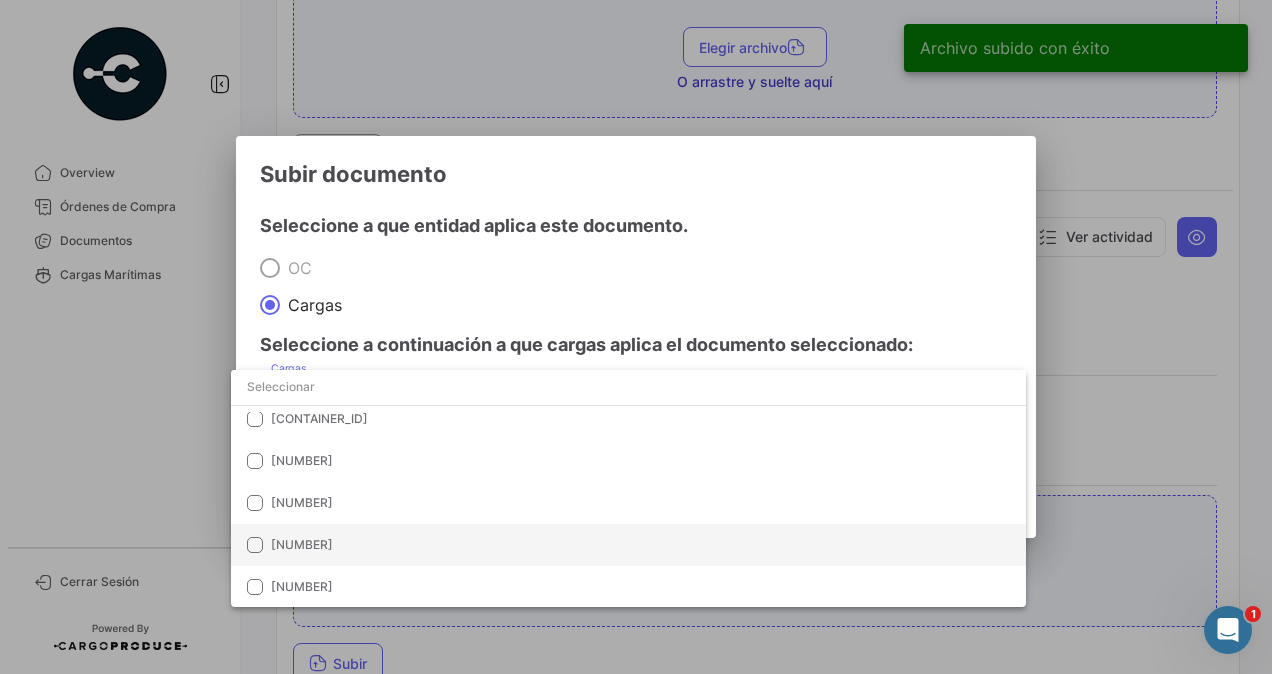 click on "[NUMBER]" at bounding box center (411, 545) 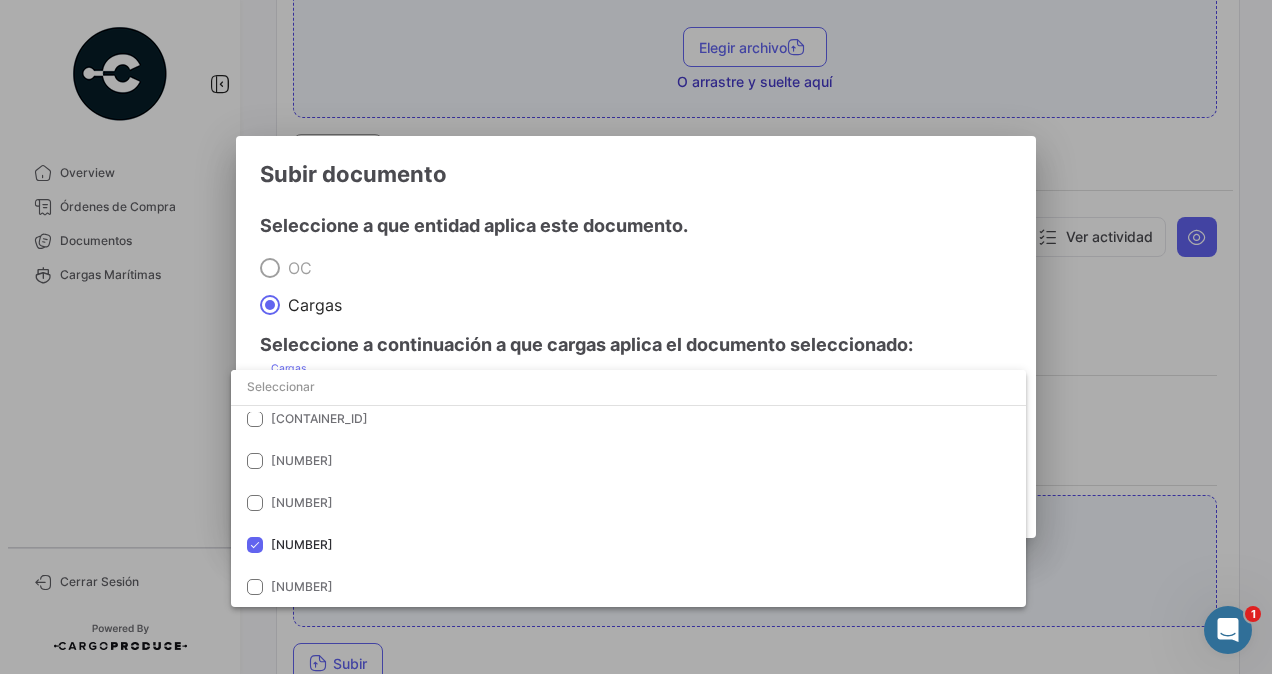 click at bounding box center [636, 337] 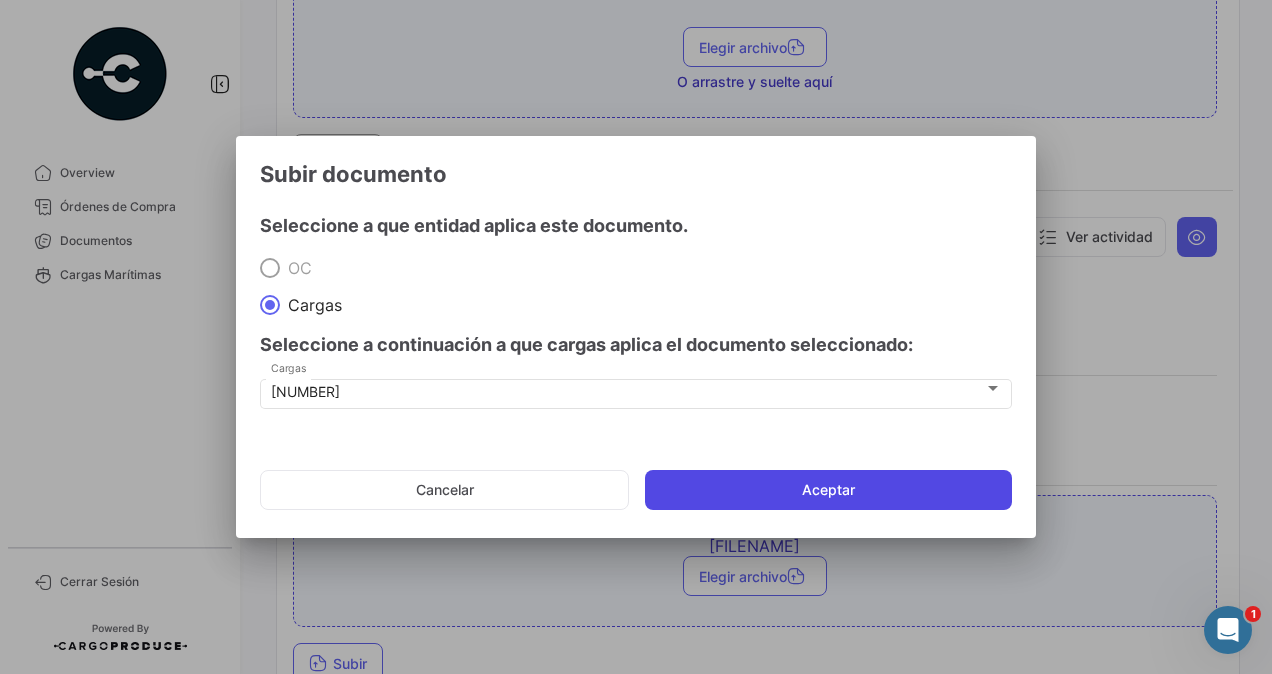 click on "Aceptar" 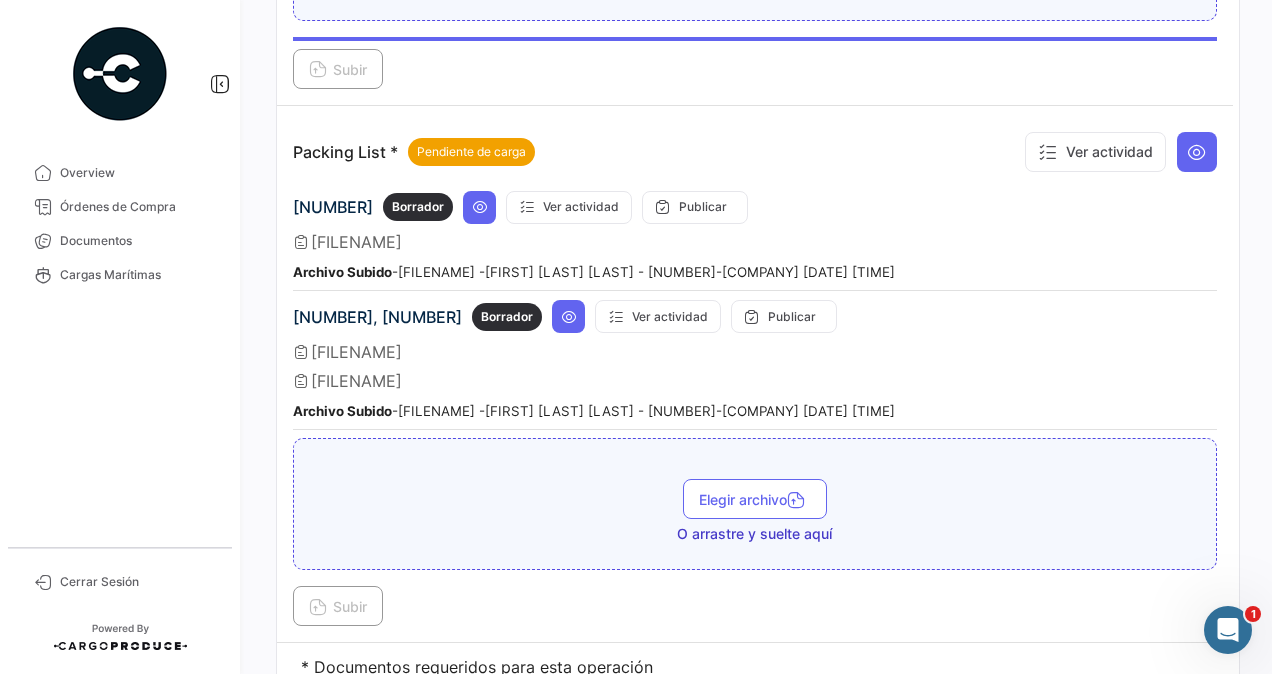 scroll, scrollTop: 2594, scrollLeft: 0, axis: vertical 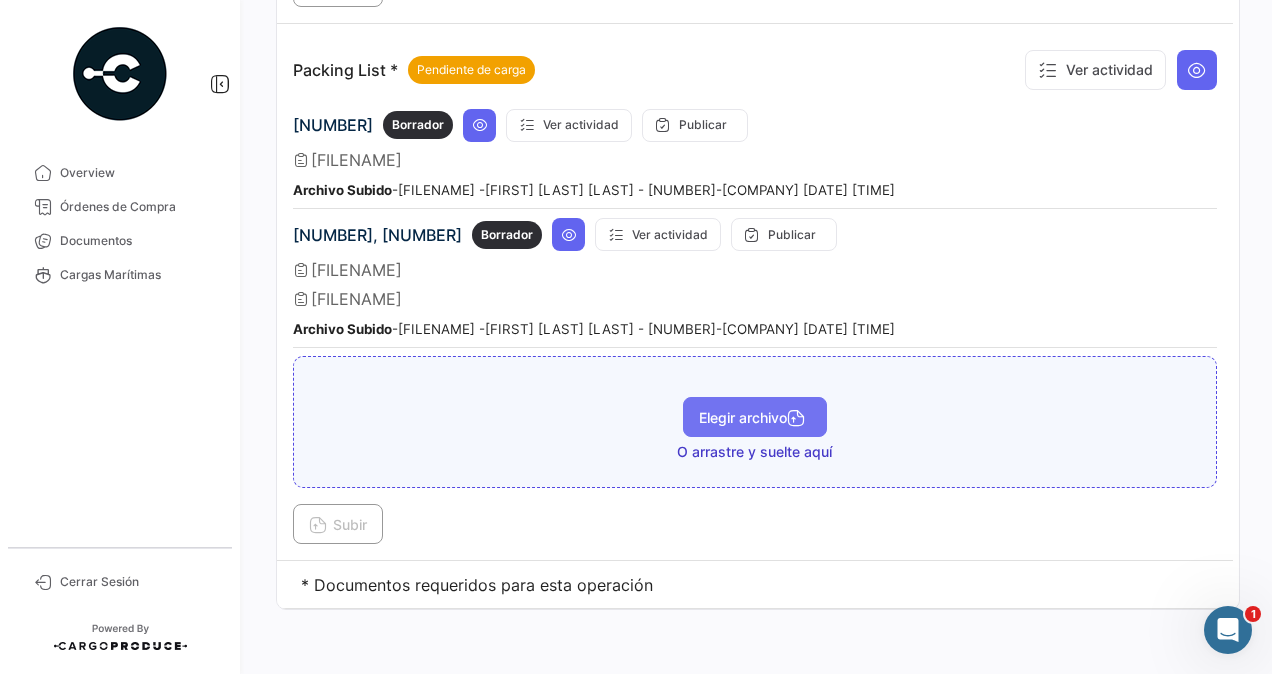 click on "Elegir archivo" at bounding box center (755, 417) 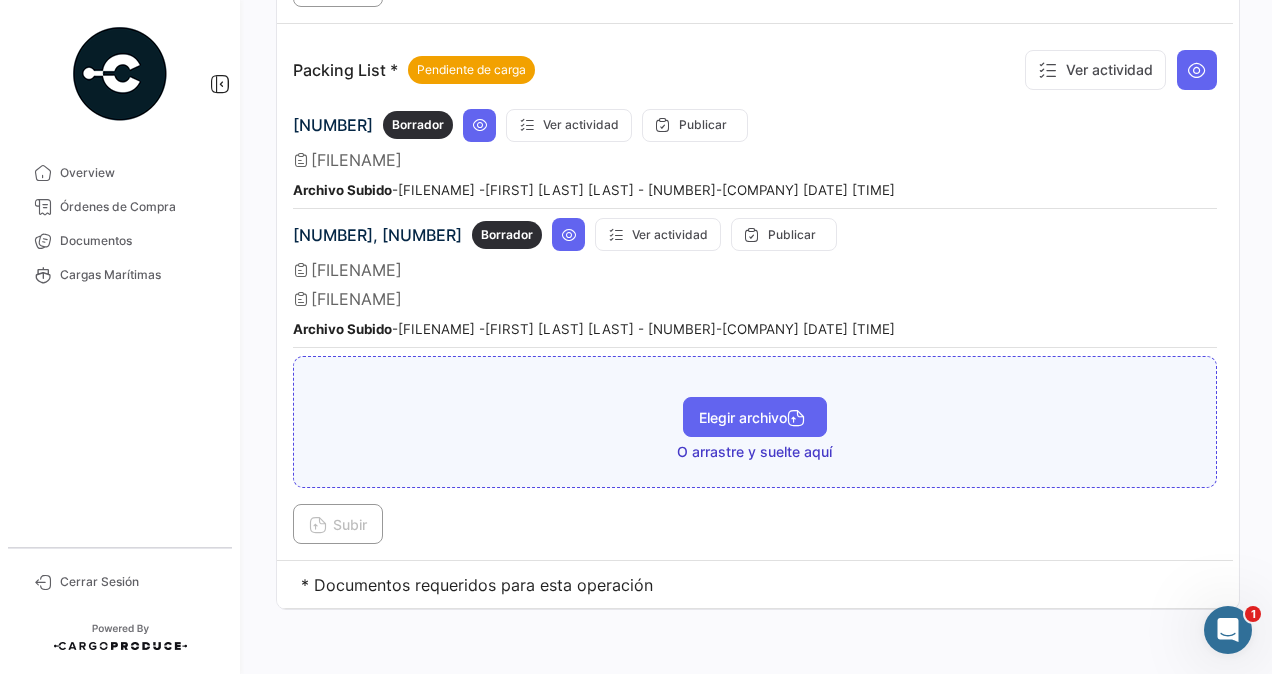 scroll, scrollTop: 2582, scrollLeft: 0, axis: vertical 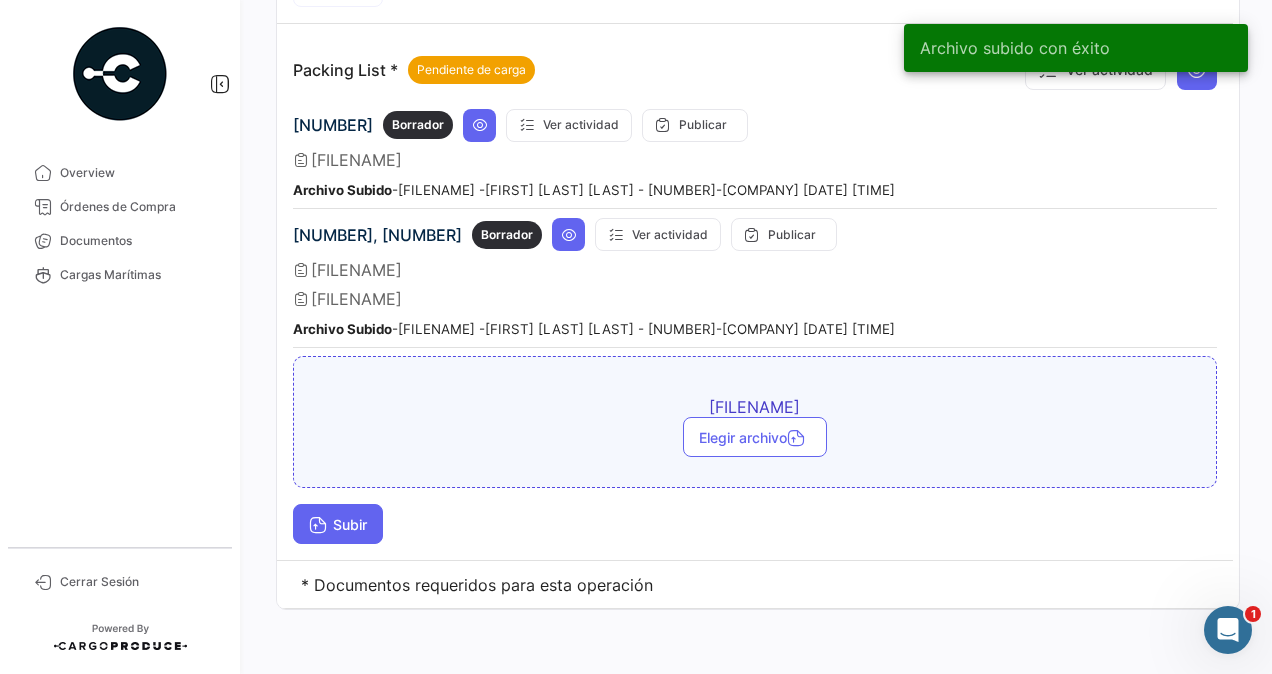 click on "Subir" at bounding box center [338, 524] 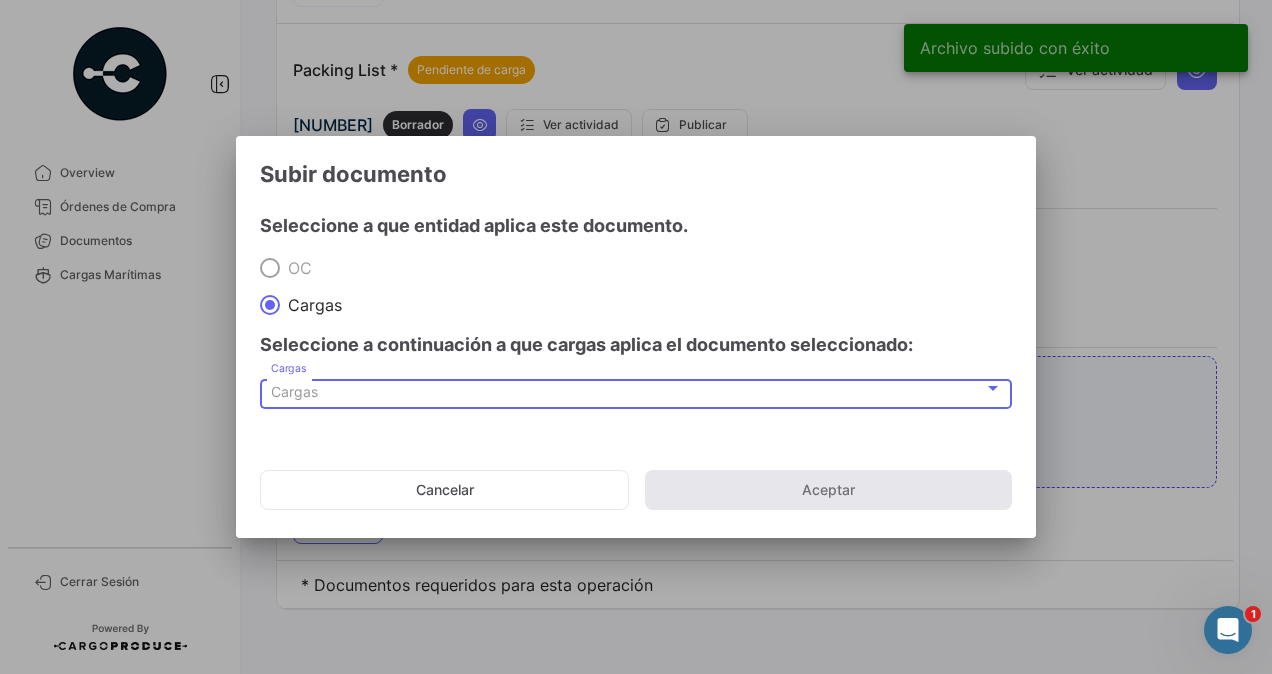 click on "Cargas" at bounding box center [627, 392] 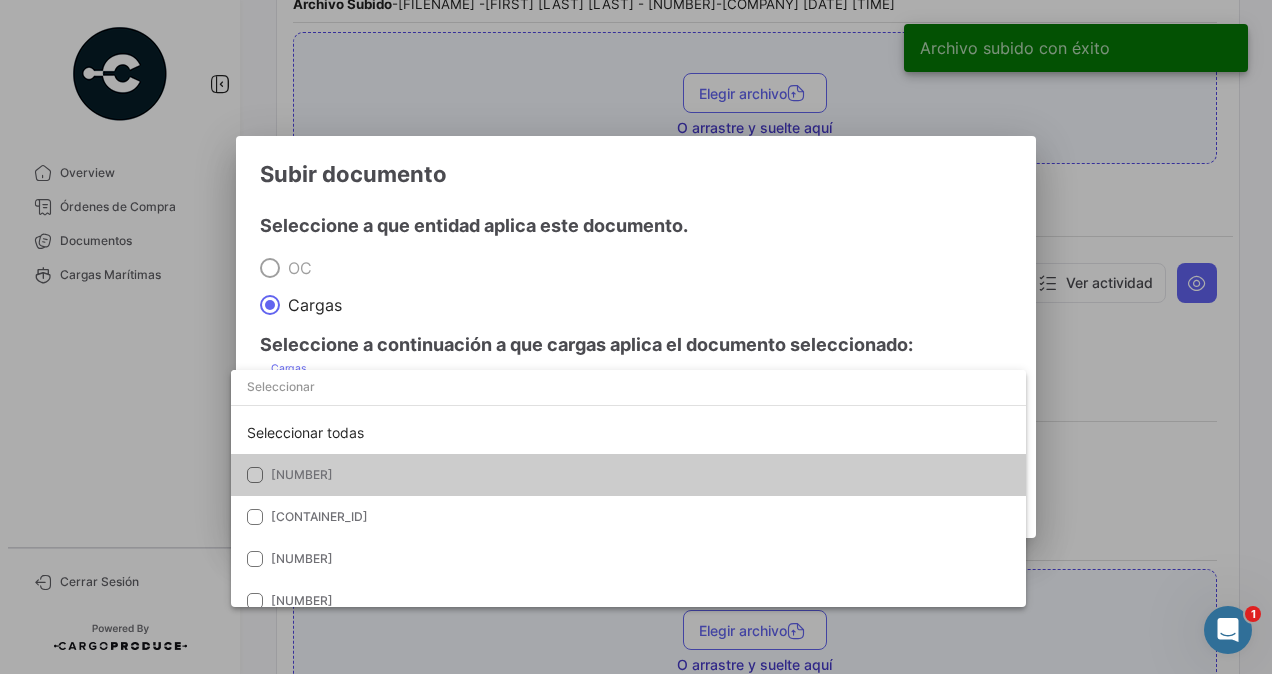 scroll, scrollTop: 98, scrollLeft: 0, axis: vertical 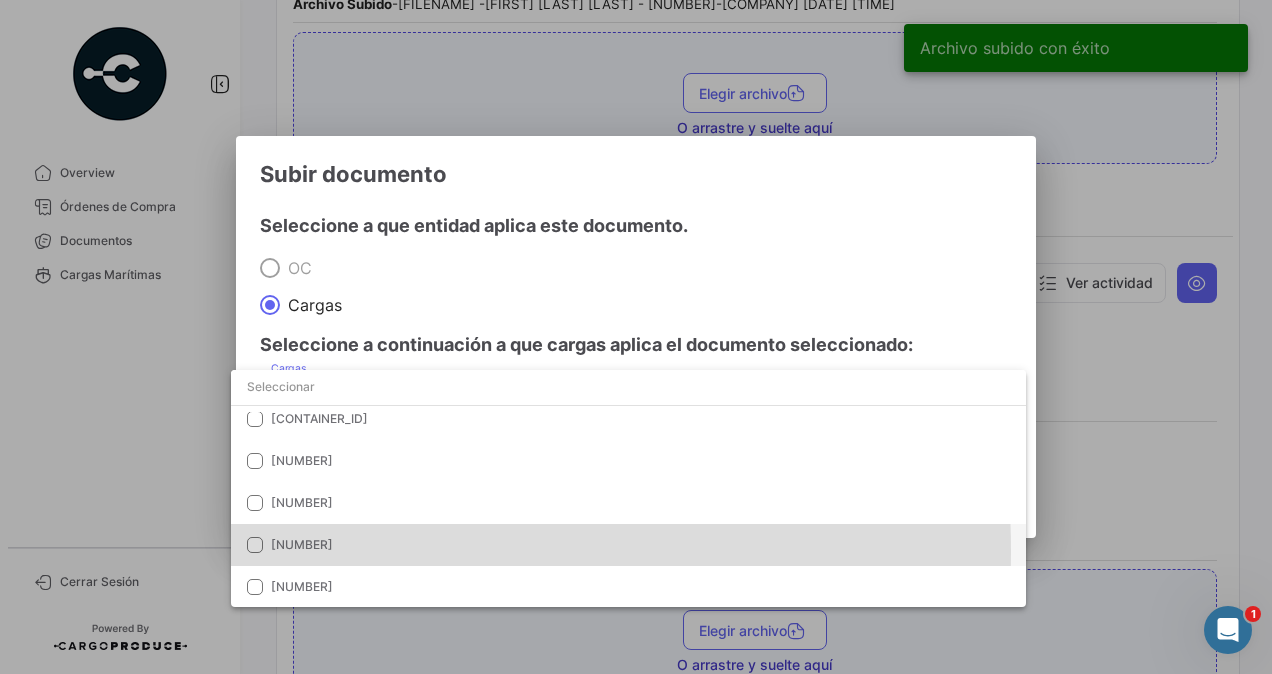 click on "[NUMBER]" at bounding box center (302, 544) 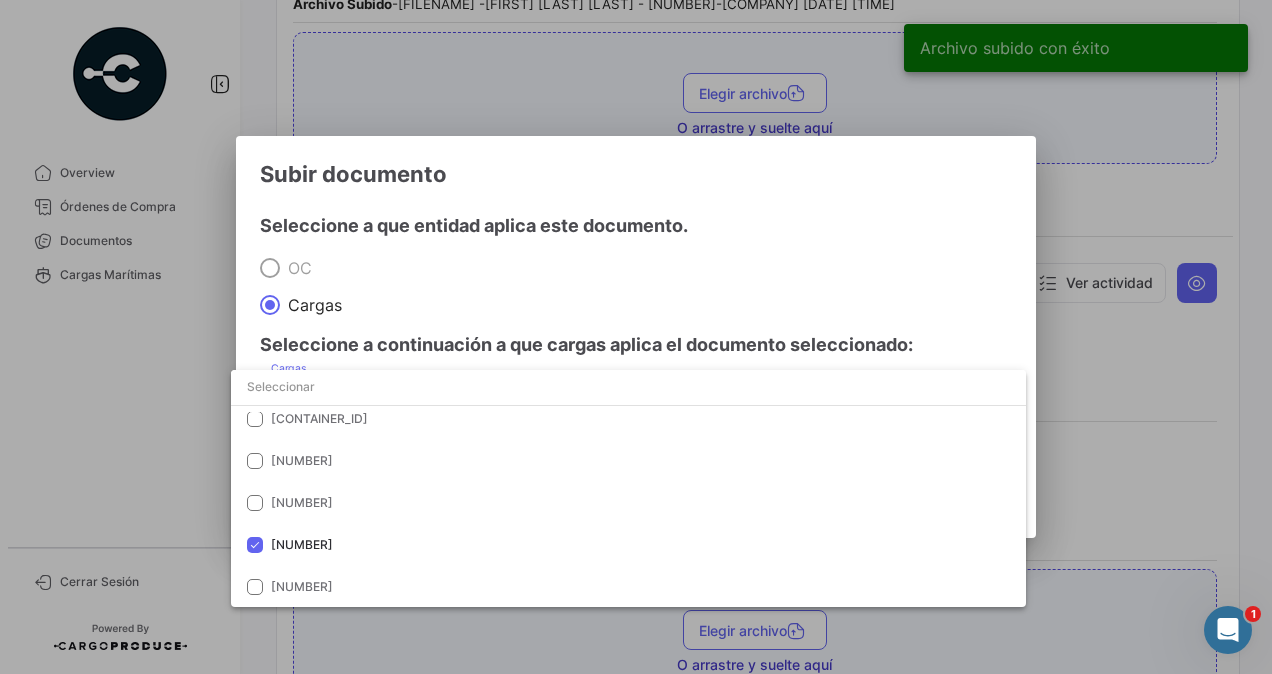 click at bounding box center (636, 337) 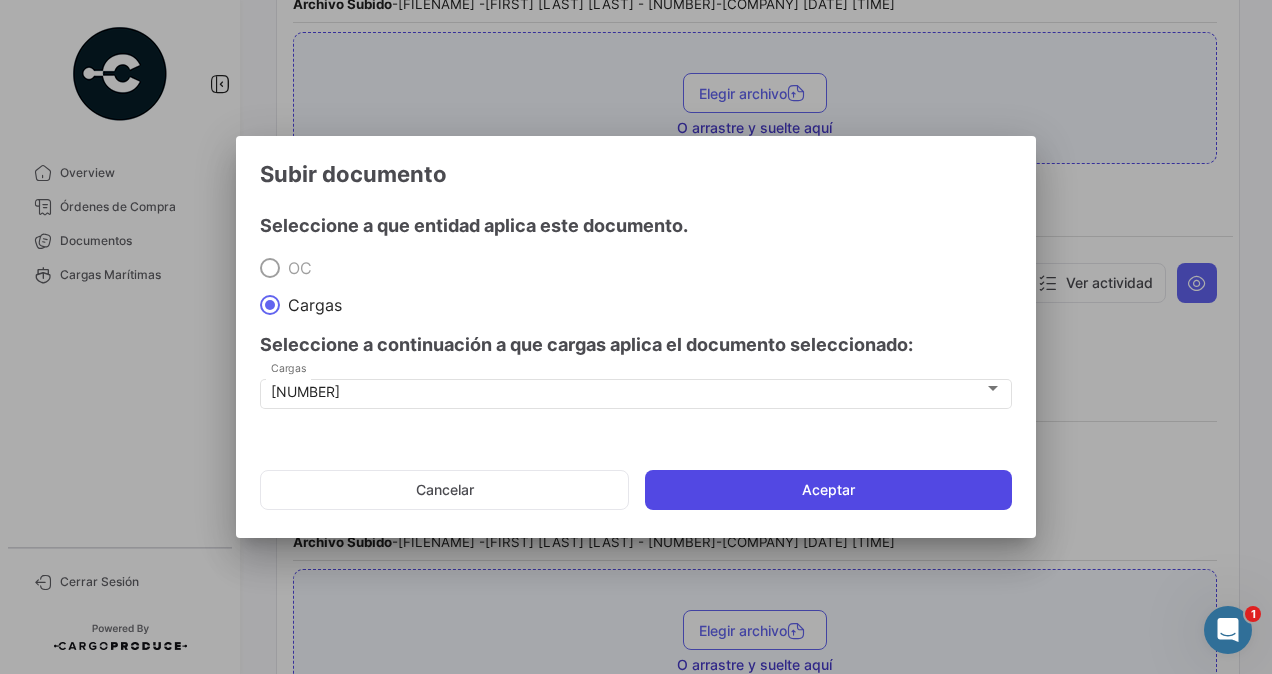 click on "Aceptar" 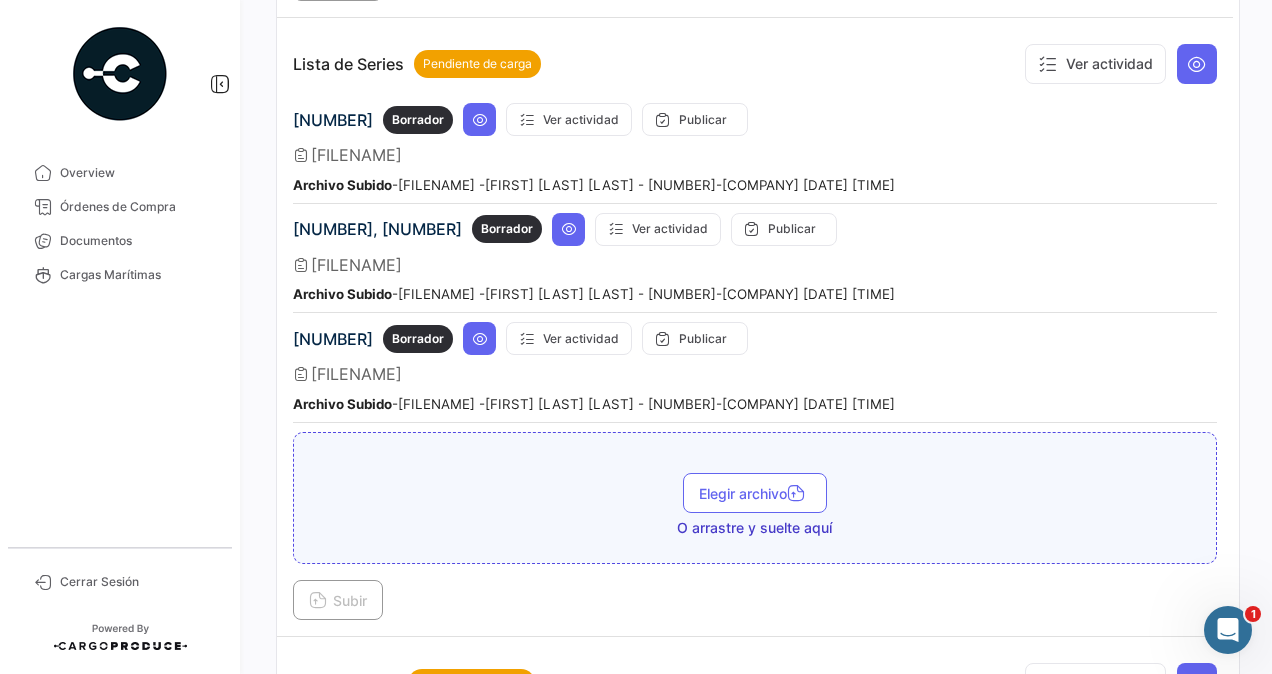scroll, scrollTop: 2082, scrollLeft: 0, axis: vertical 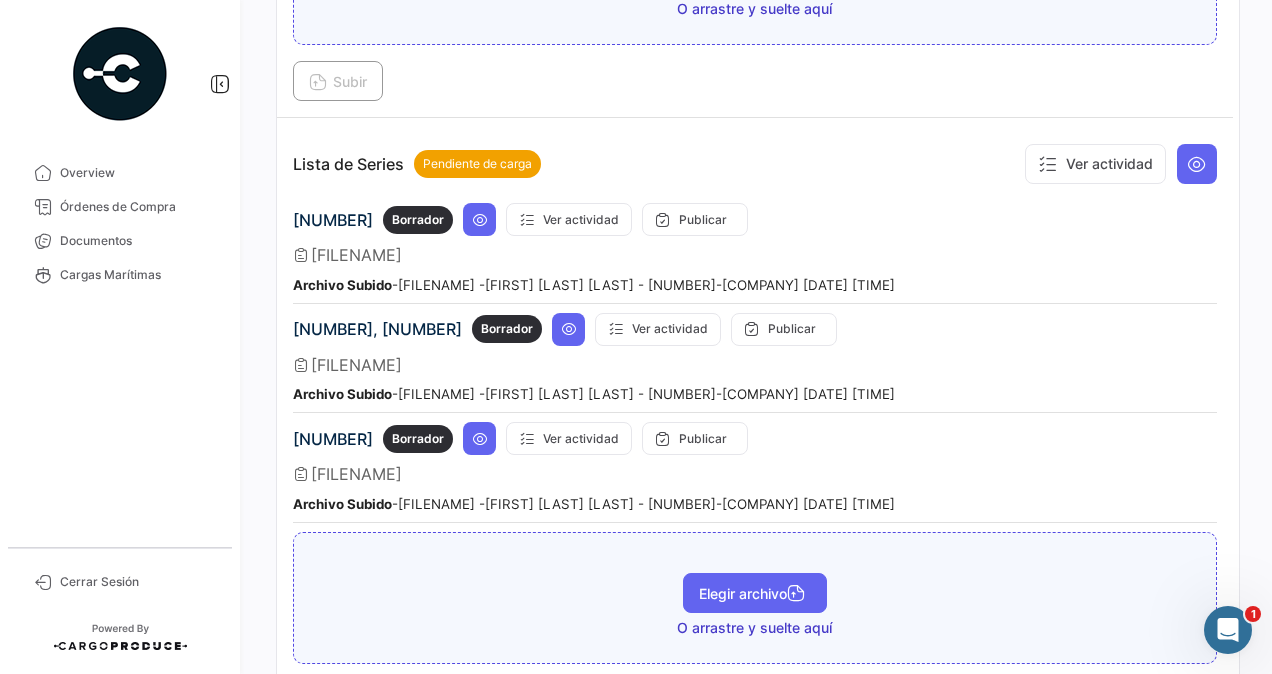 click on "Elegir archivo" at bounding box center [755, 593] 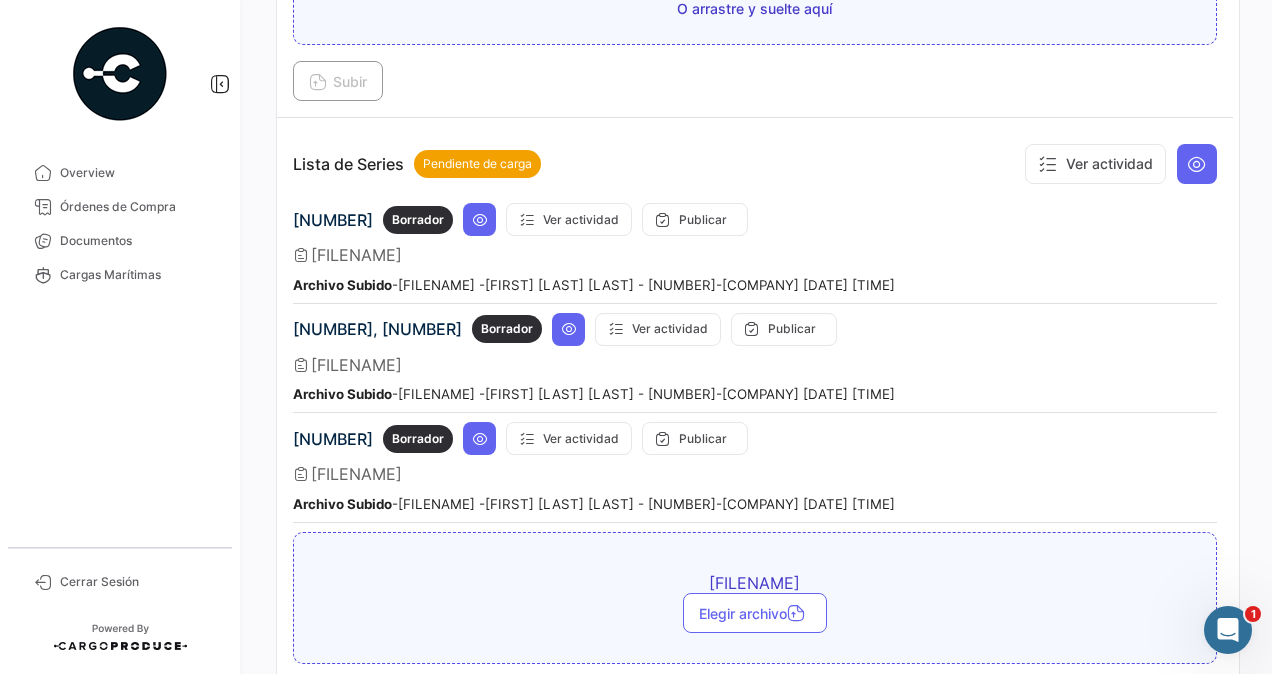 scroll, scrollTop: 2382, scrollLeft: 0, axis: vertical 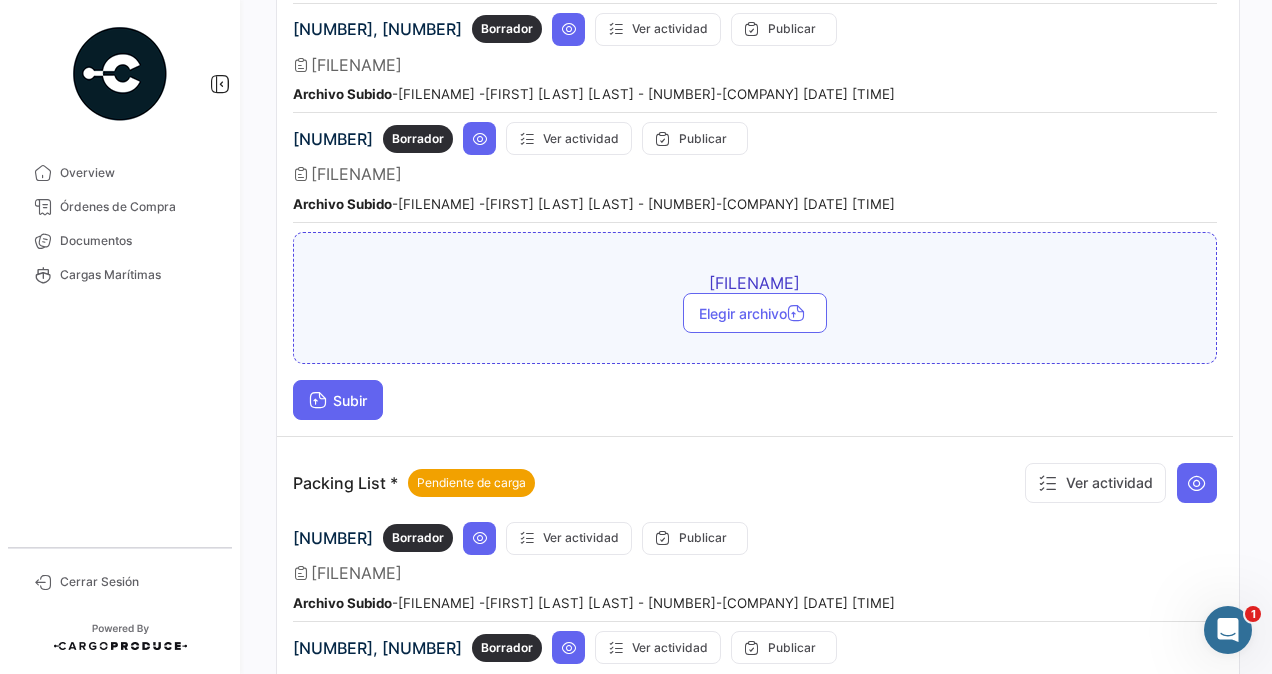 click on "Subir" at bounding box center [338, 400] 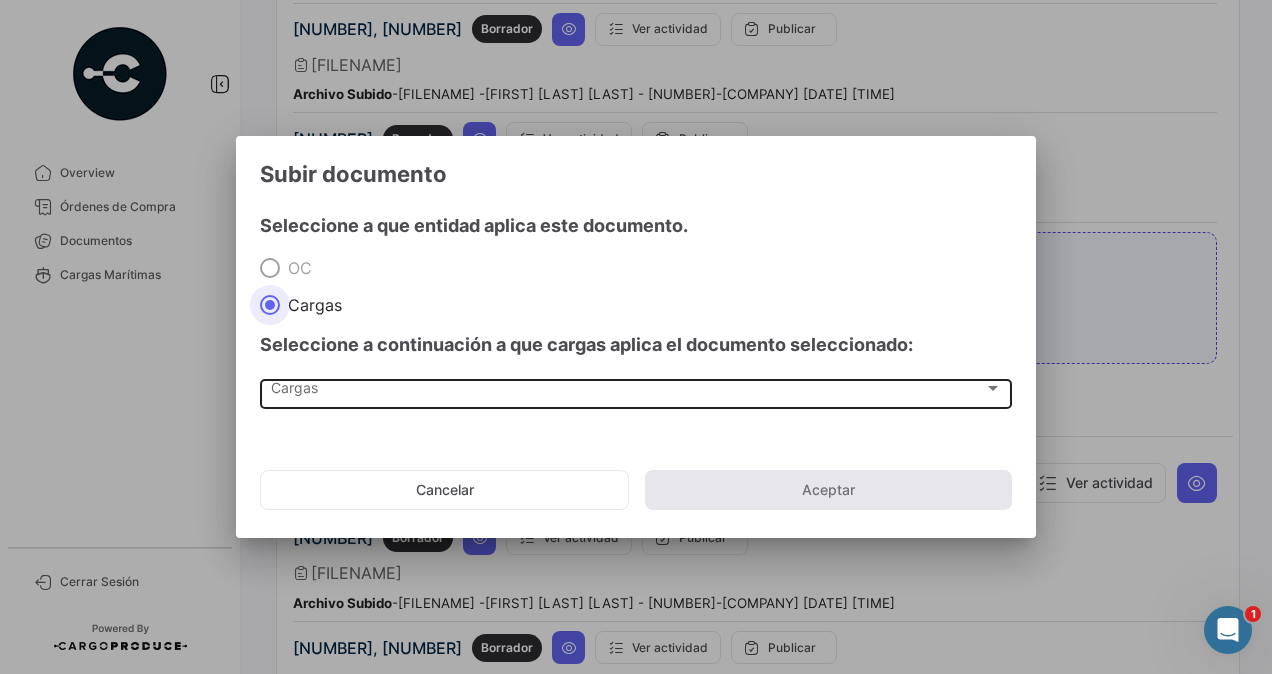 click on "Cargas Cargas" at bounding box center [636, 392] 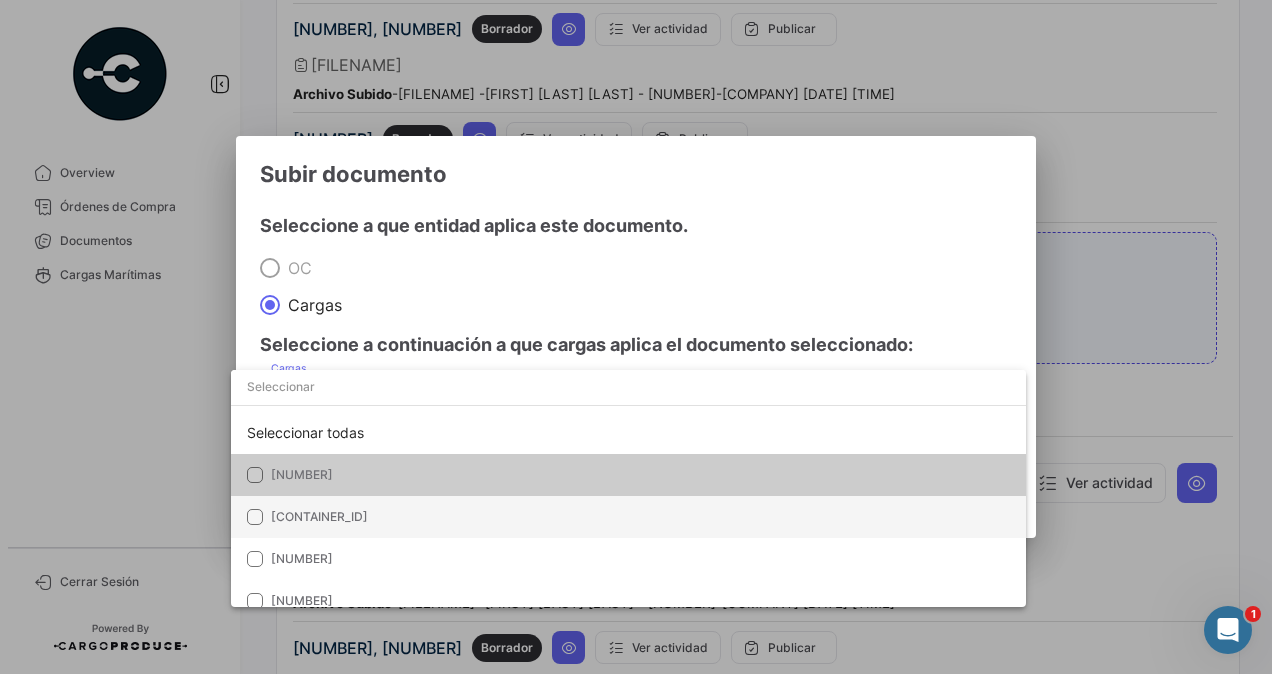 scroll, scrollTop: 98, scrollLeft: 0, axis: vertical 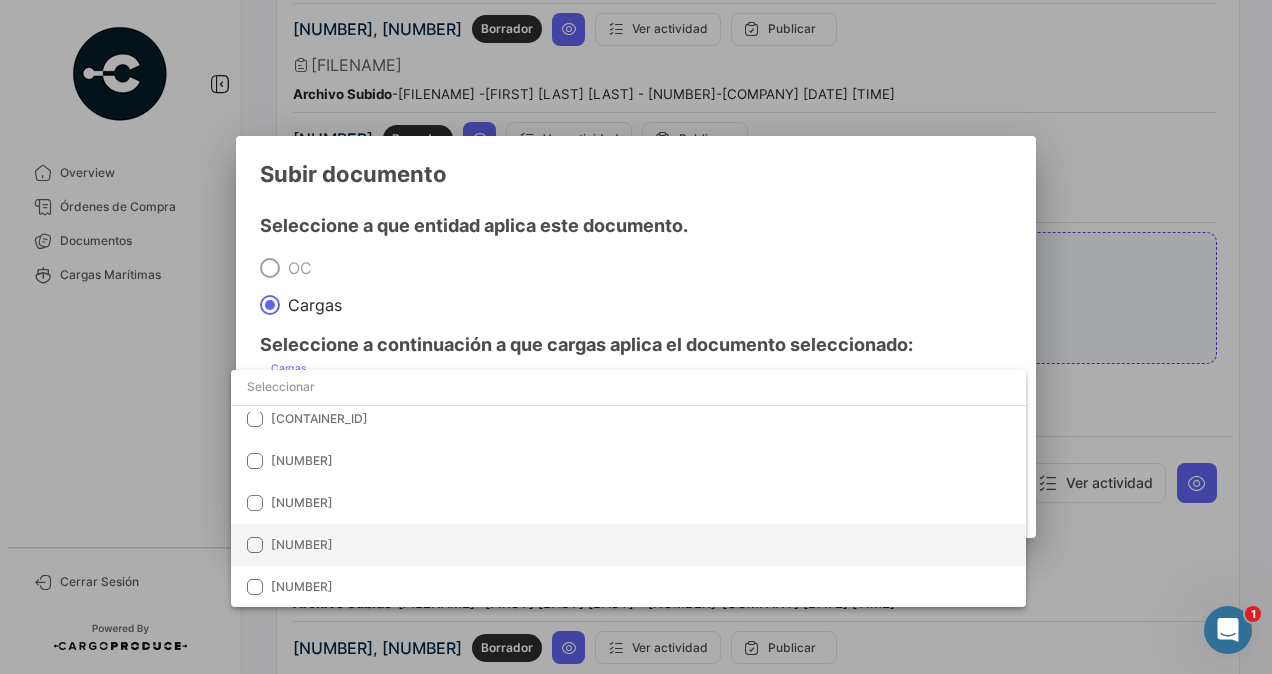 click on "[NUMBER]" at bounding box center (411, 545) 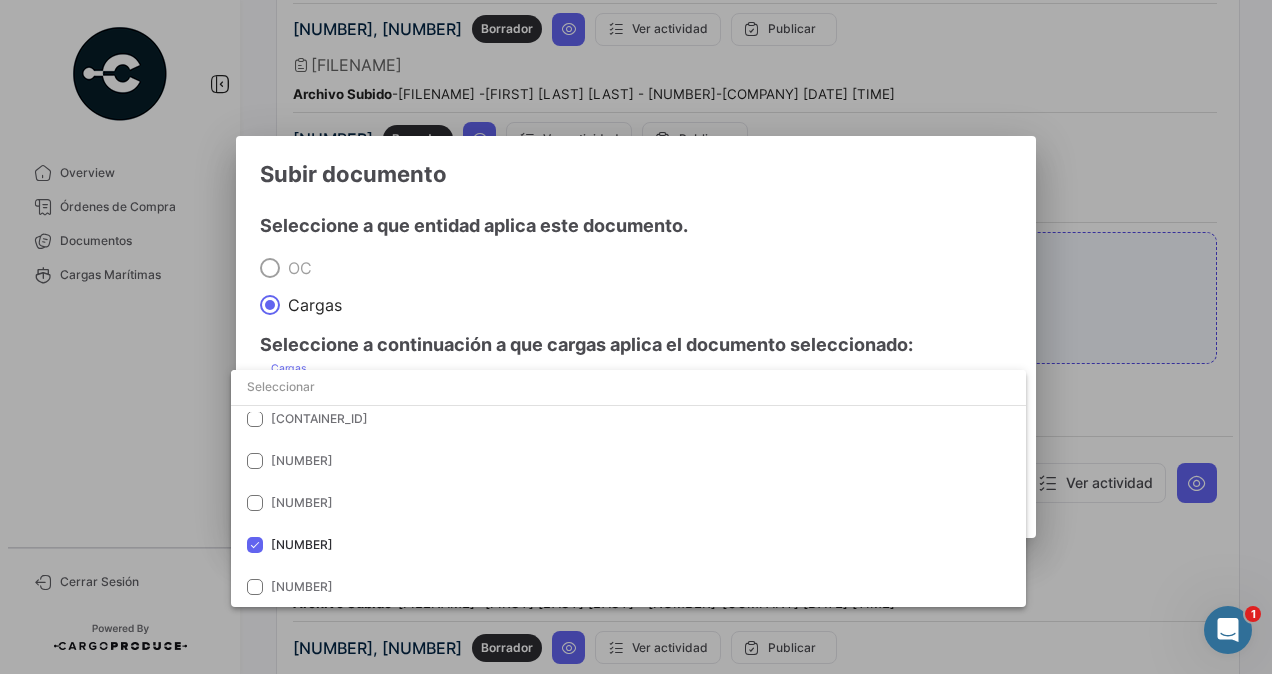 click at bounding box center (636, 337) 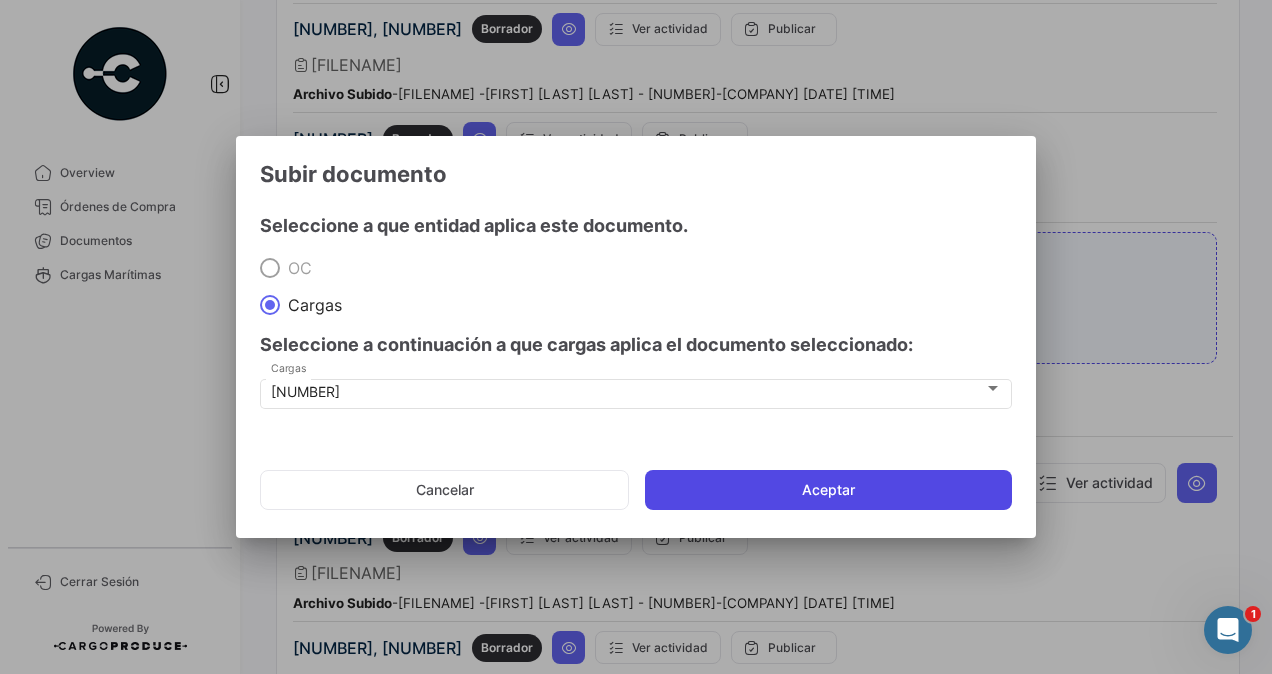 click on "Aceptar" 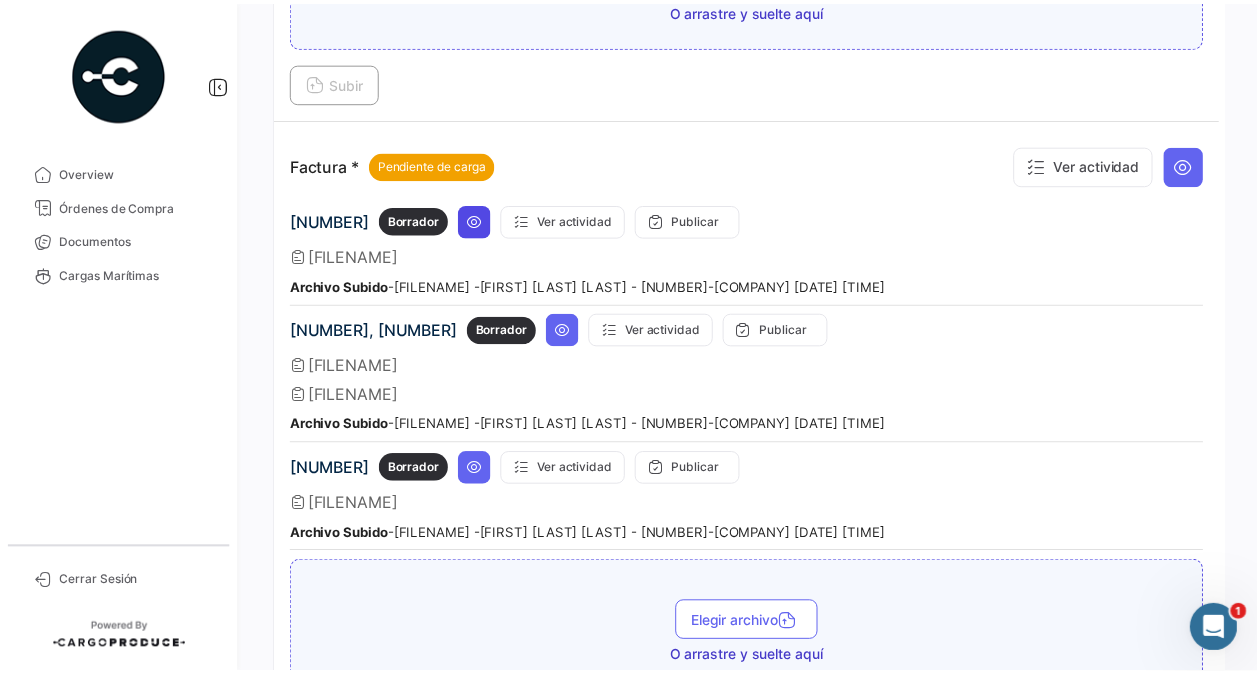 scroll, scrollTop: 1234, scrollLeft: 0, axis: vertical 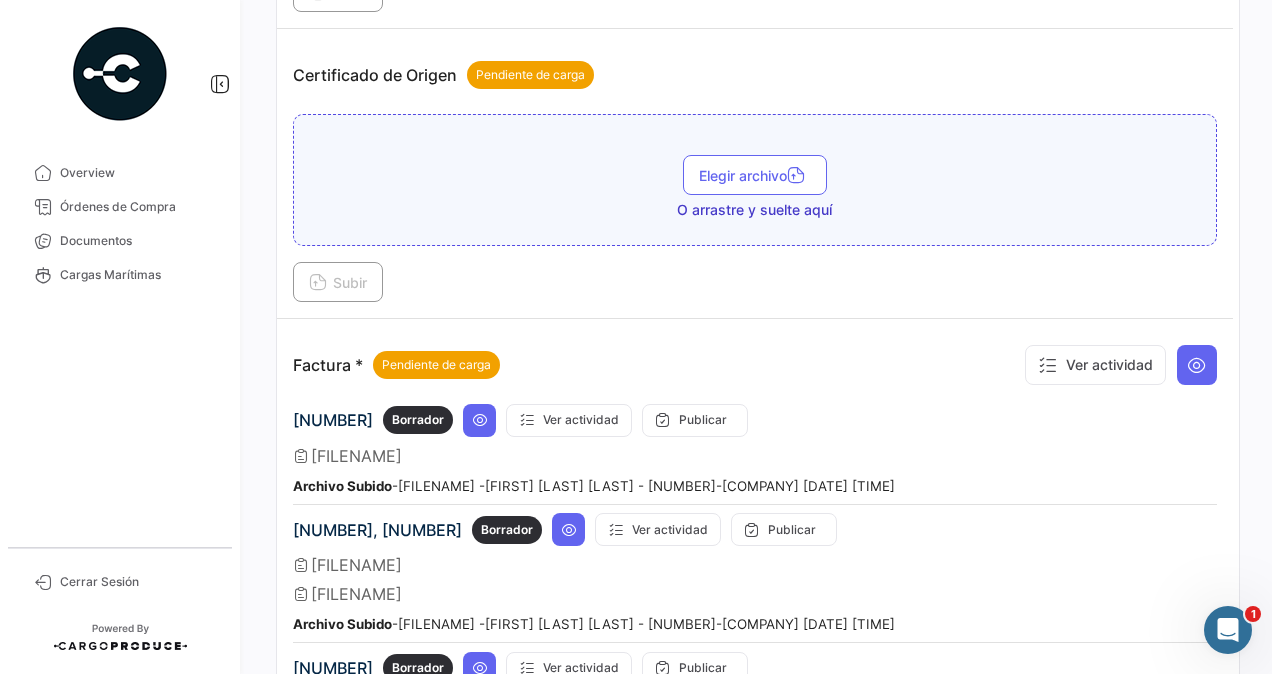 click on "Overview   Órdenes de Compra   Documentos   Cargas Marítimas" at bounding box center [120, 343] 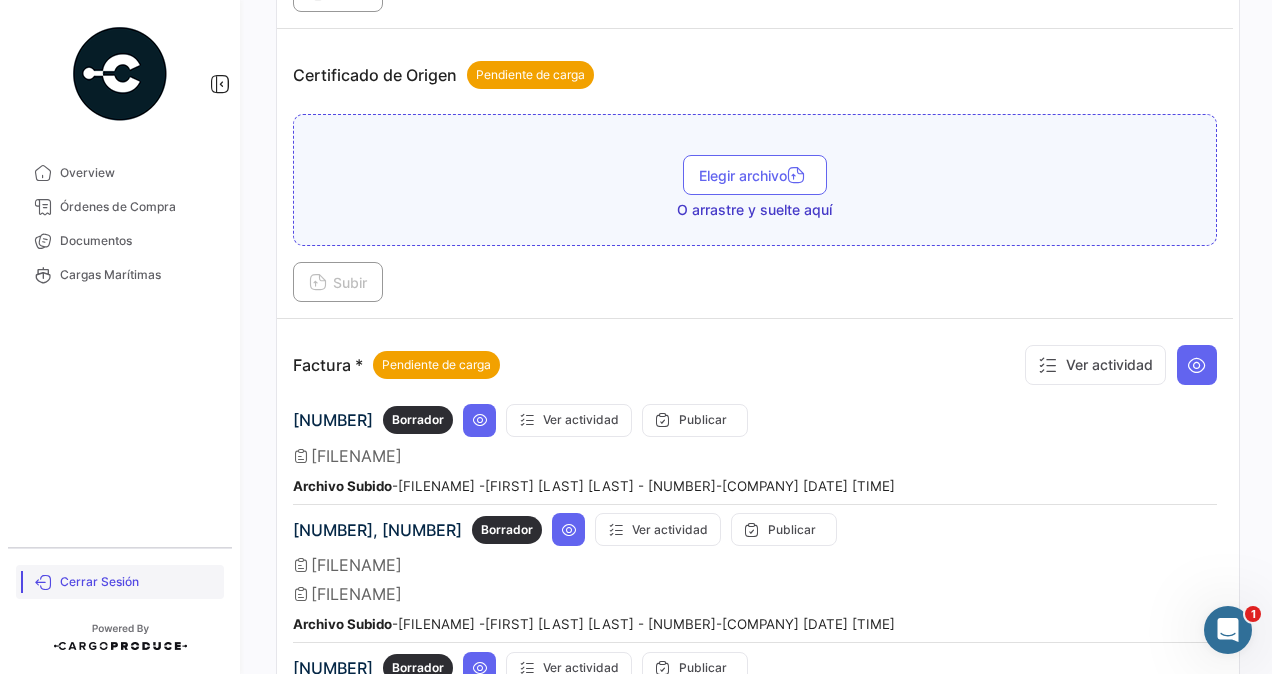 click on "Cerrar Sesión" at bounding box center (138, 582) 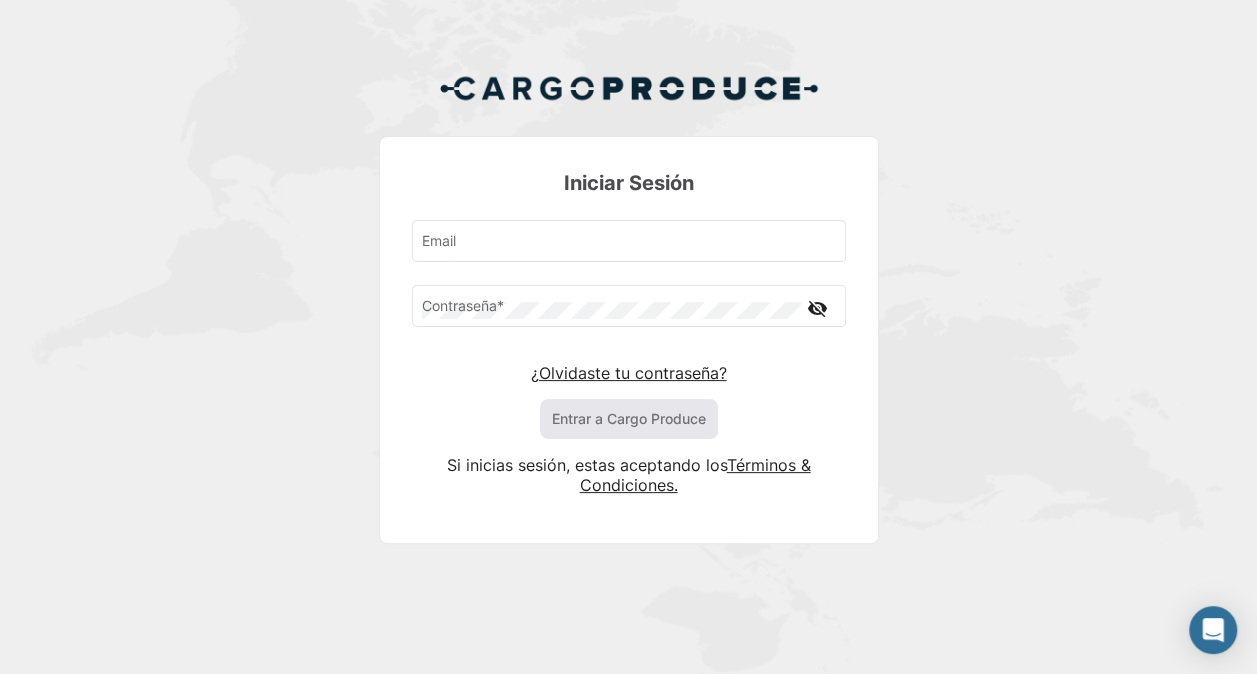 type on "[EMAIL]" 